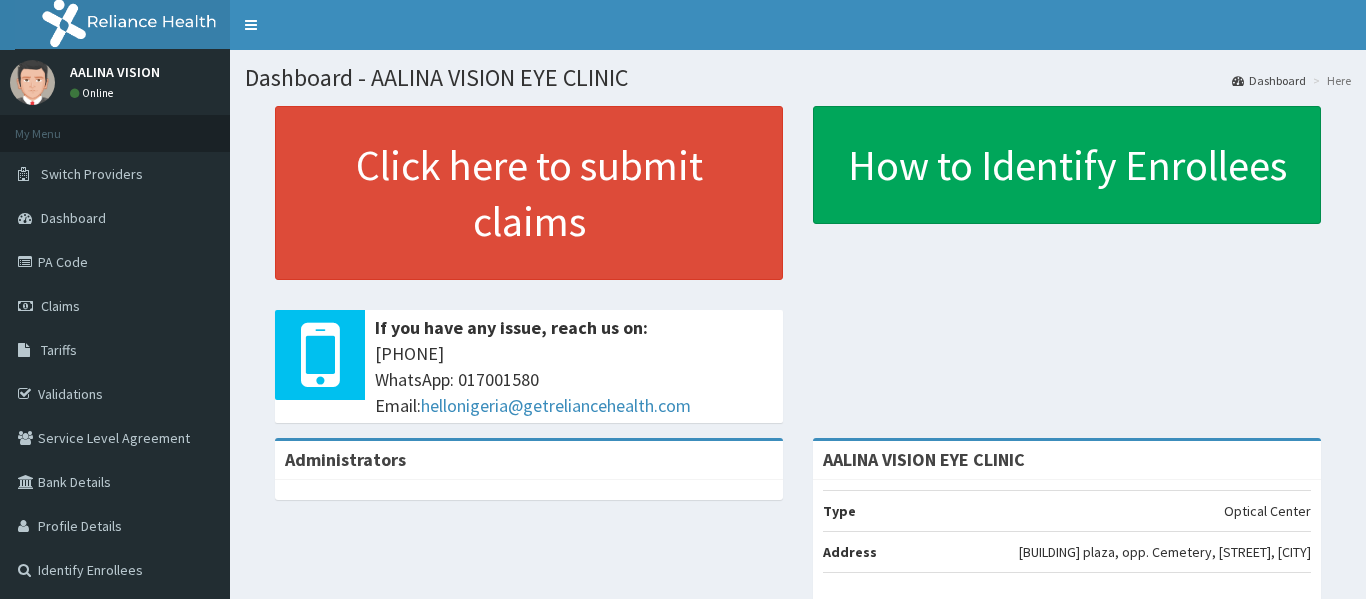 scroll, scrollTop: 0, scrollLeft: 0, axis: both 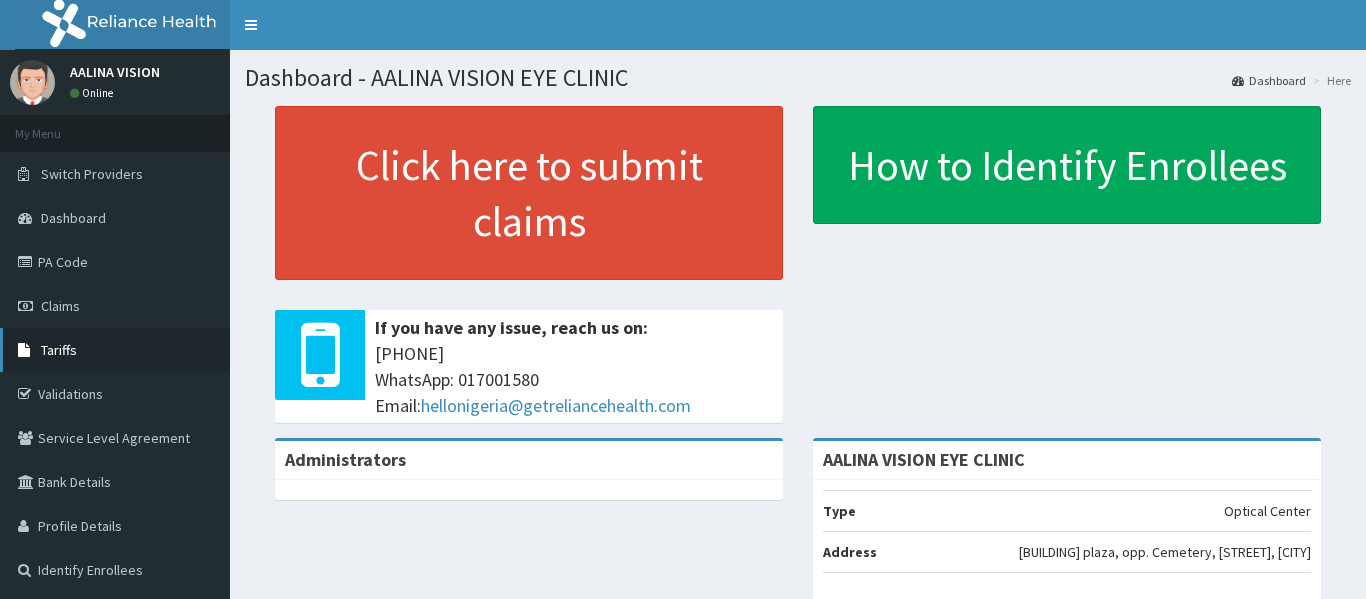 click on "Tariffs" at bounding box center [59, 350] 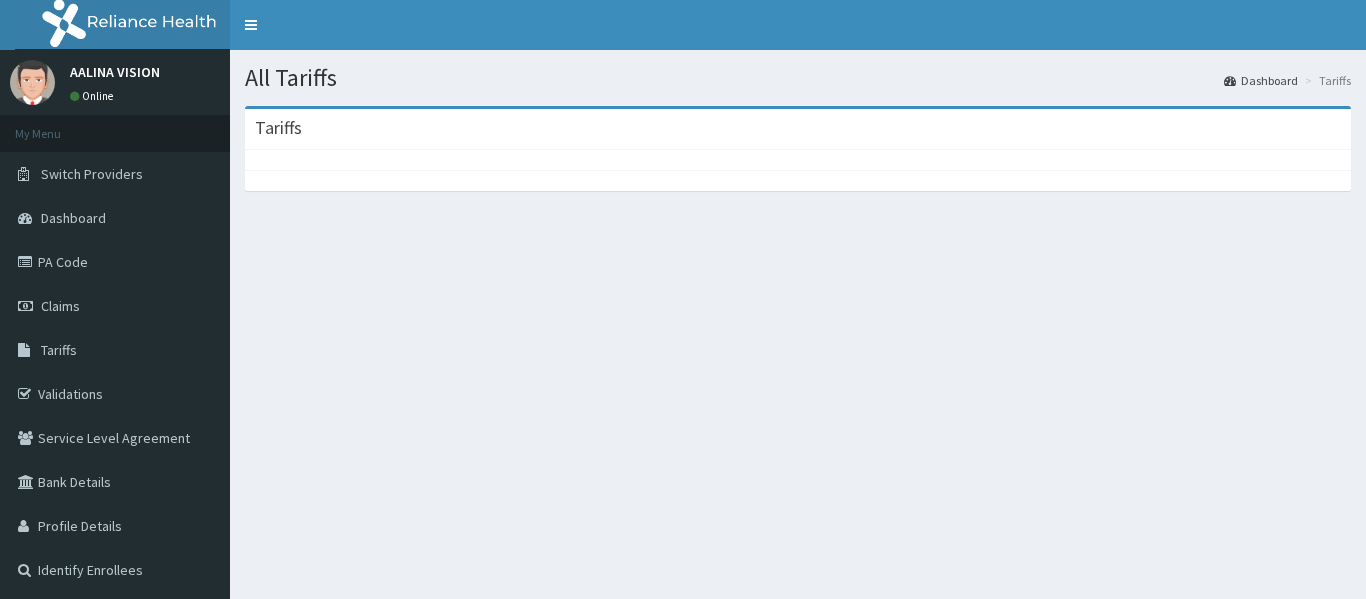 scroll, scrollTop: 0, scrollLeft: 0, axis: both 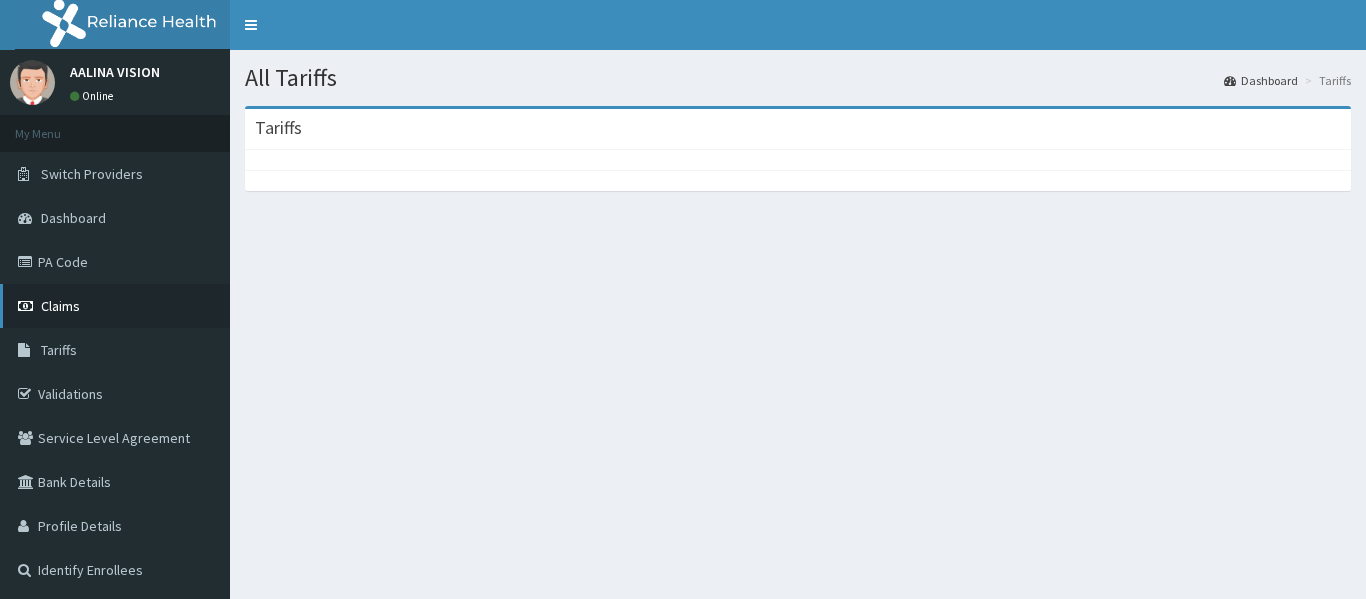 click on "Claims" at bounding box center (60, 306) 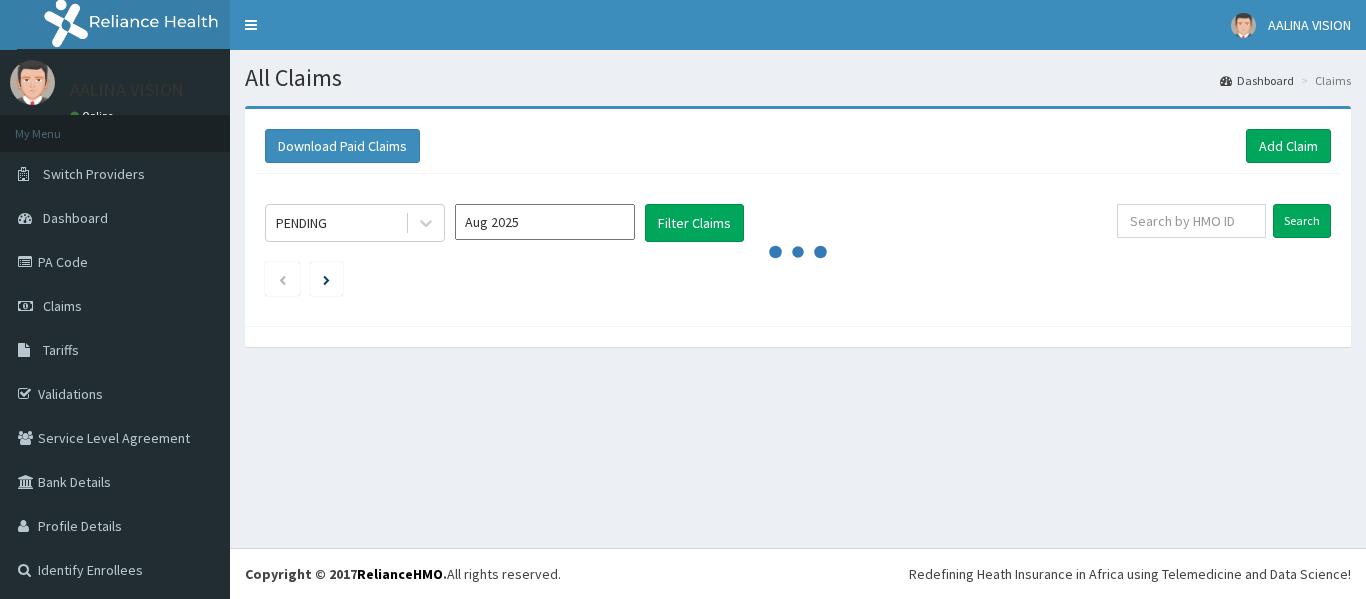 scroll, scrollTop: 0, scrollLeft: 0, axis: both 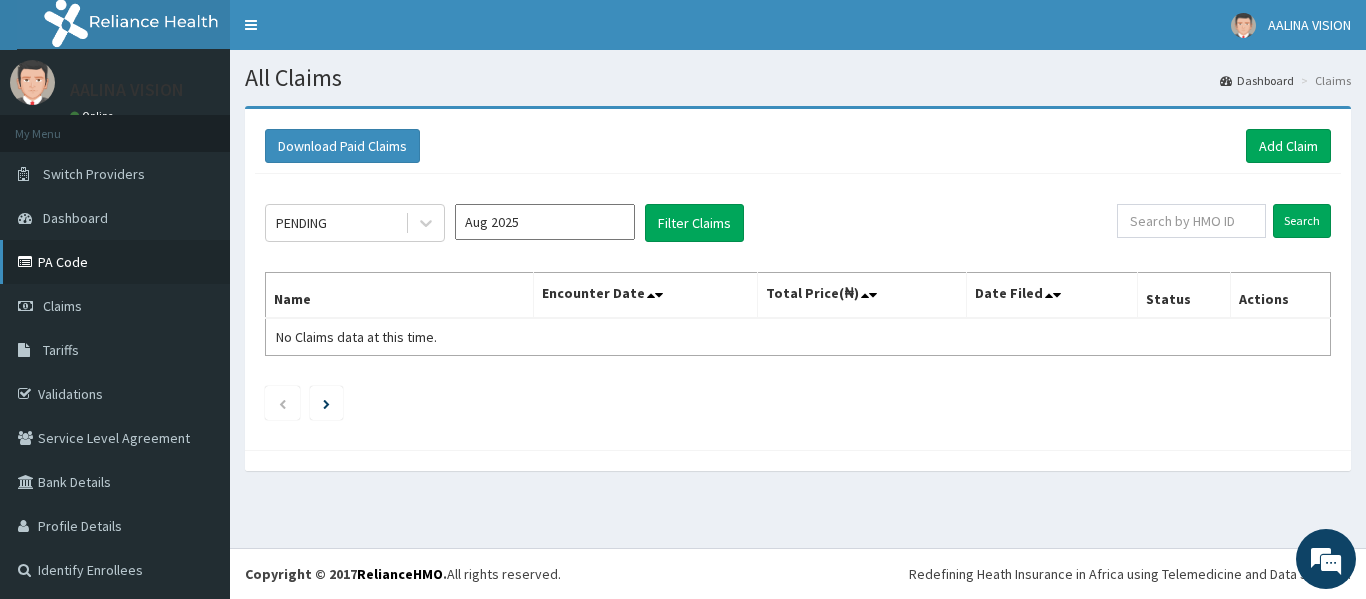 click on "PA Code" at bounding box center [115, 262] 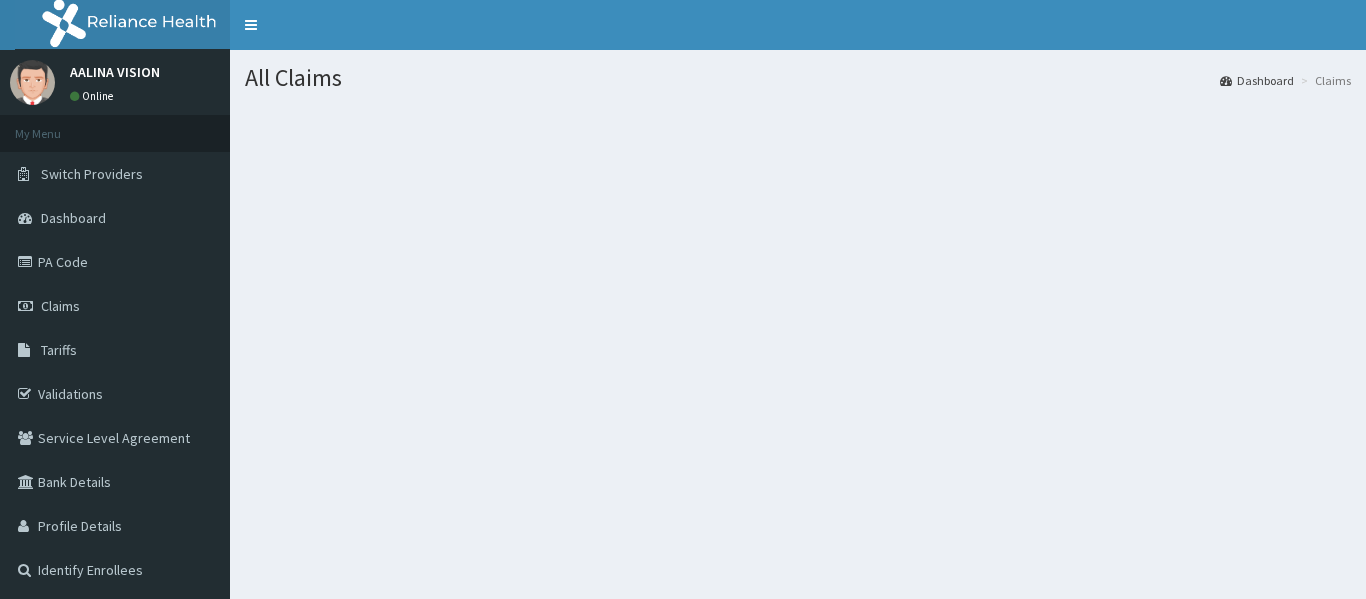 scroll, scrollTop: 0, scrollLeft: 0, axis: both 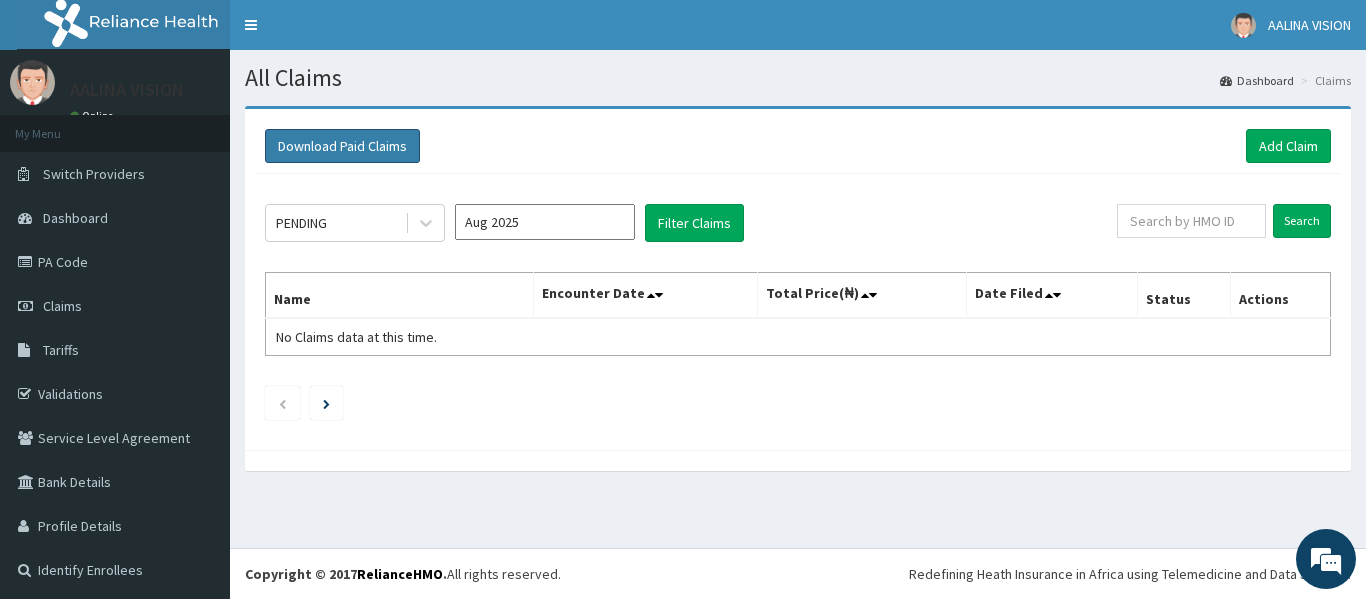 click on "Download Paid Claims" at bounding box center (342, 146) 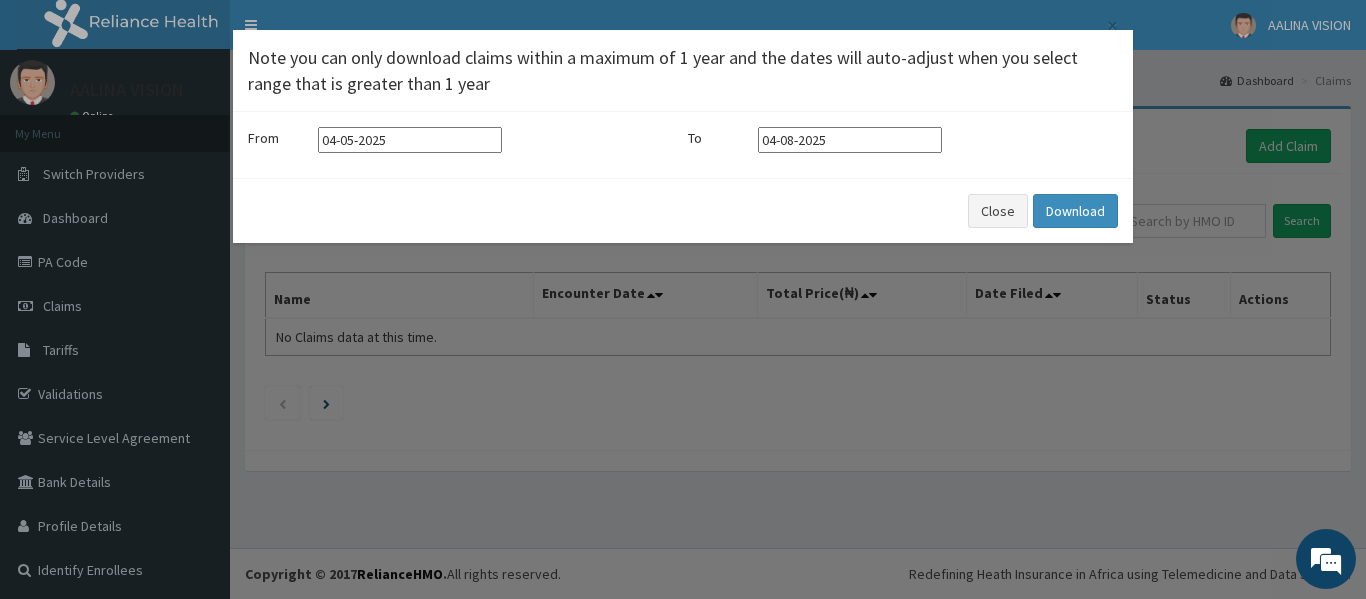 scroll, scrollTop: 0, scrollLeft: 0, axis: both 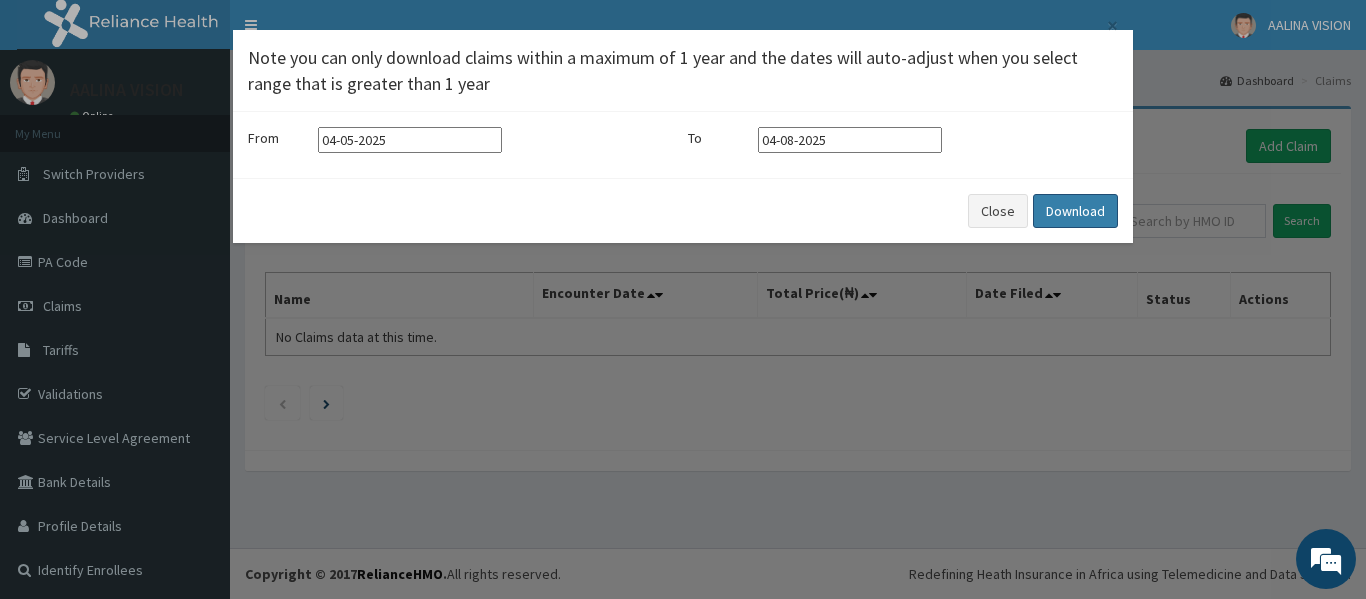 click on "Download" at bounding box center (1075, 211) 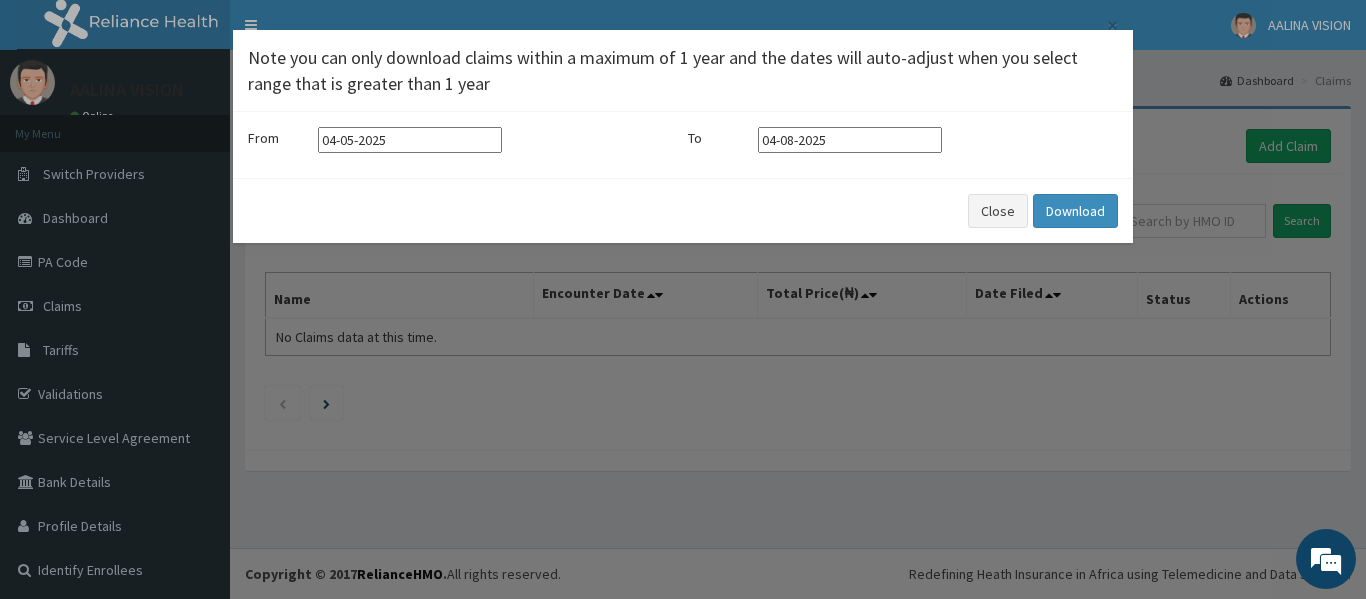 click on "× Note you can only download claims within a maximum of 1 year and the dates will auto-adjust when you select range that is greater than 1 year From 04-05-2025 To 04-08-2025 Close Download" at bounding box center [683, 299] 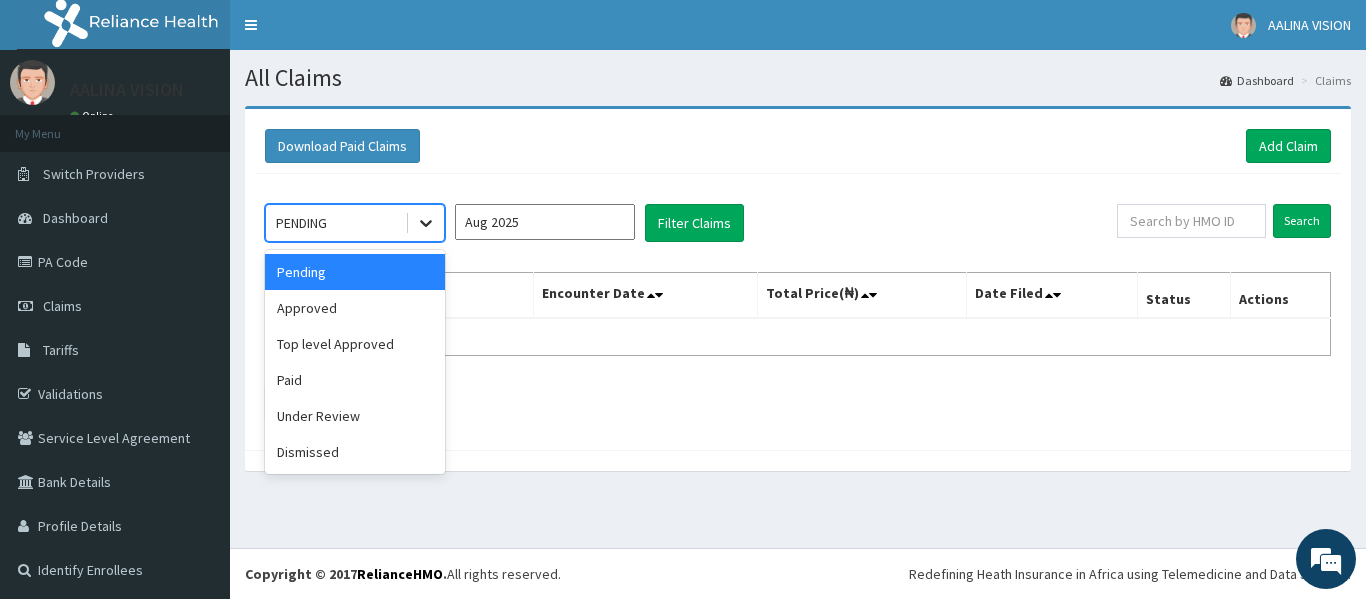 click 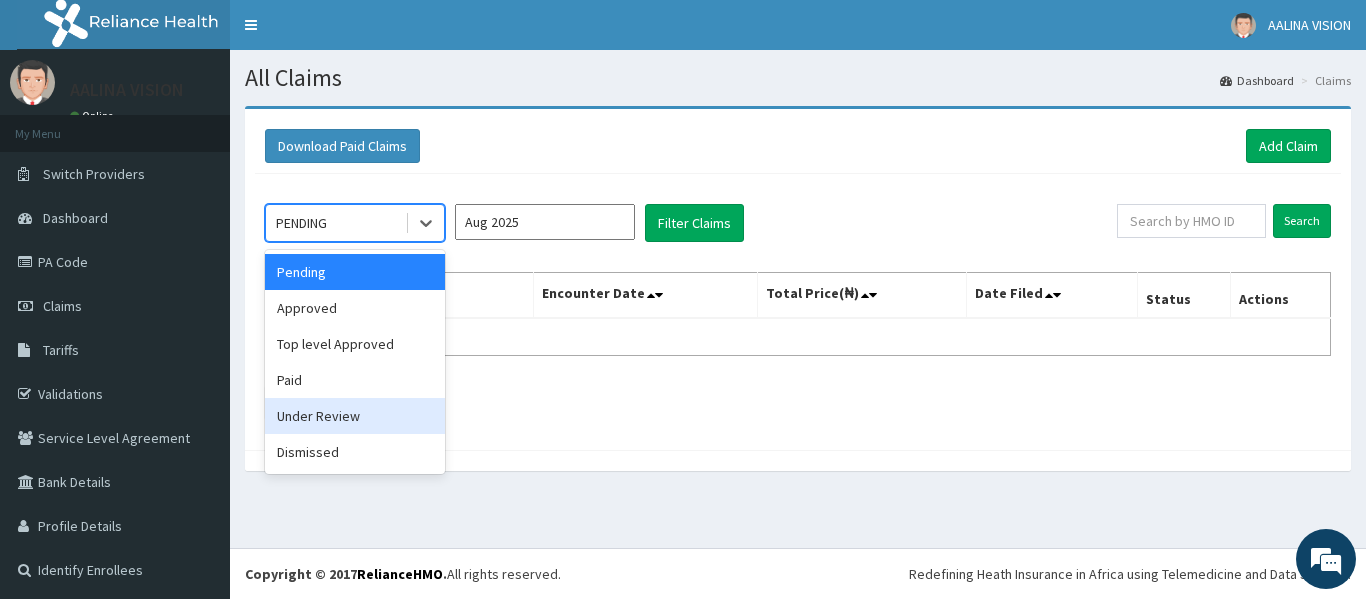 click on "Under Review" at bounding box center (355, 416) 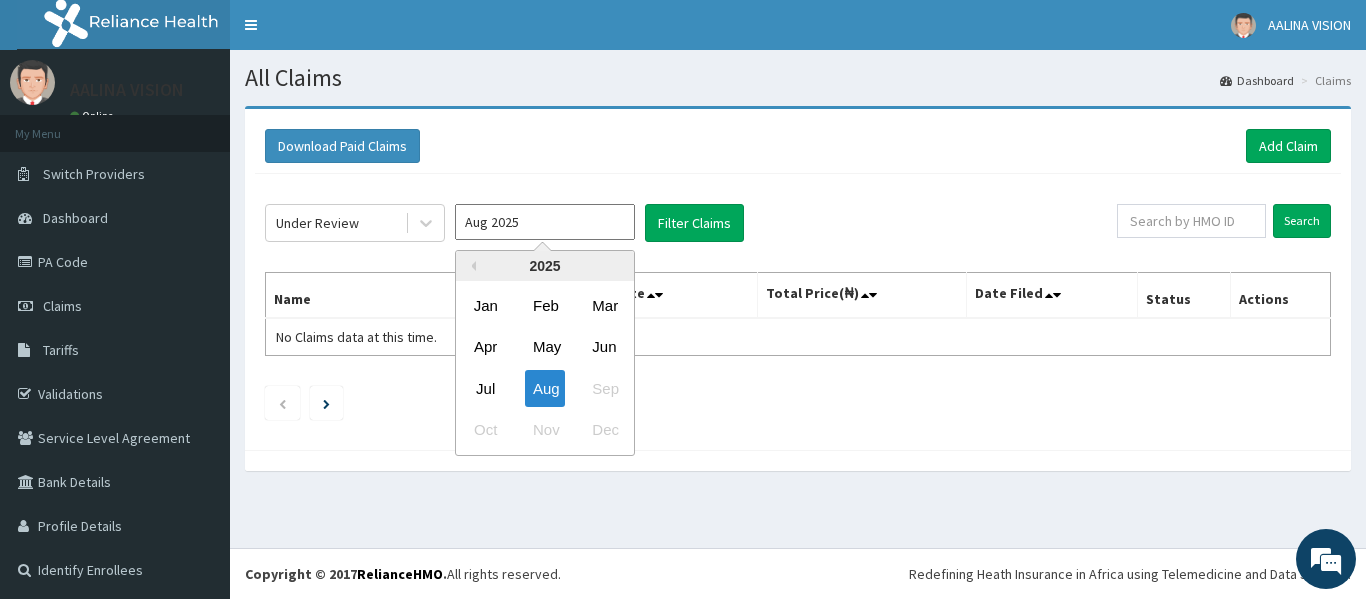 click on "Aug 2025" at bounding box center (545, 222) 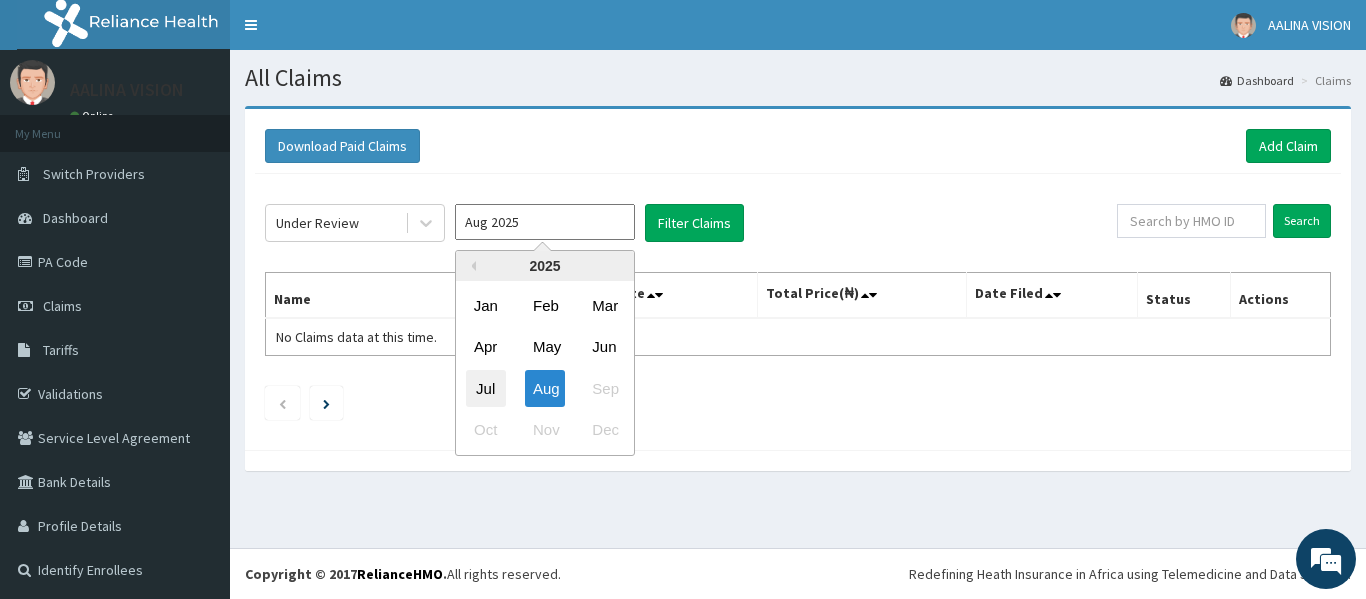 click on "Jul" at bounding box center (486, 388) 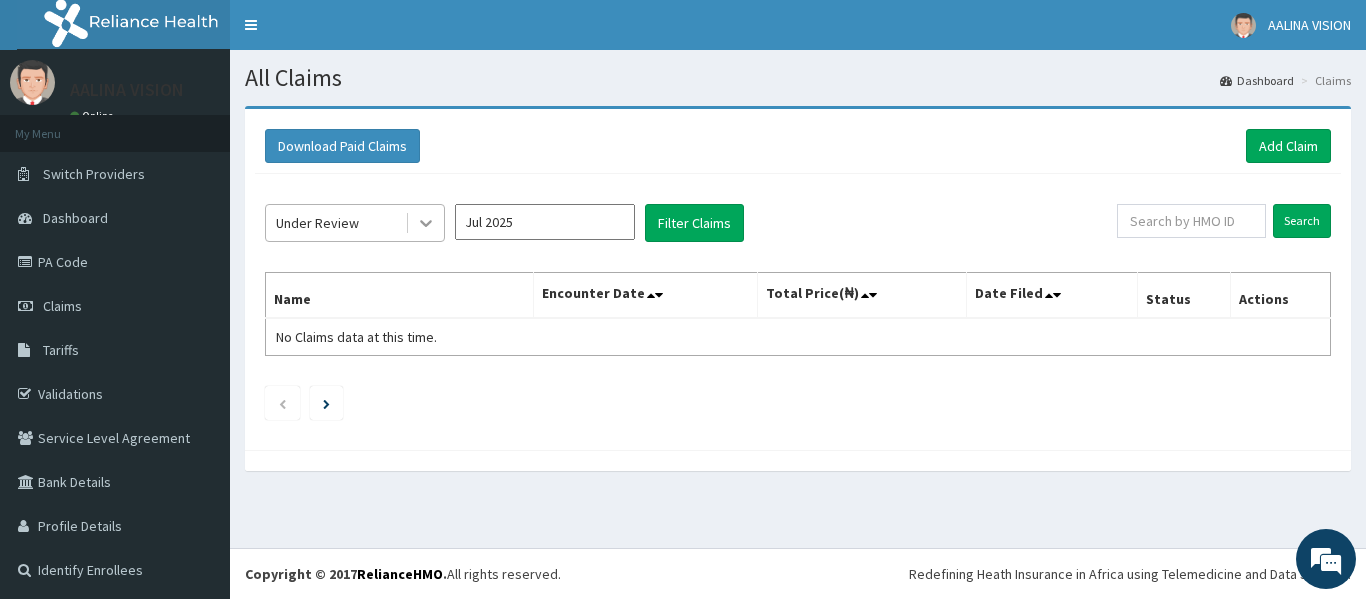 click 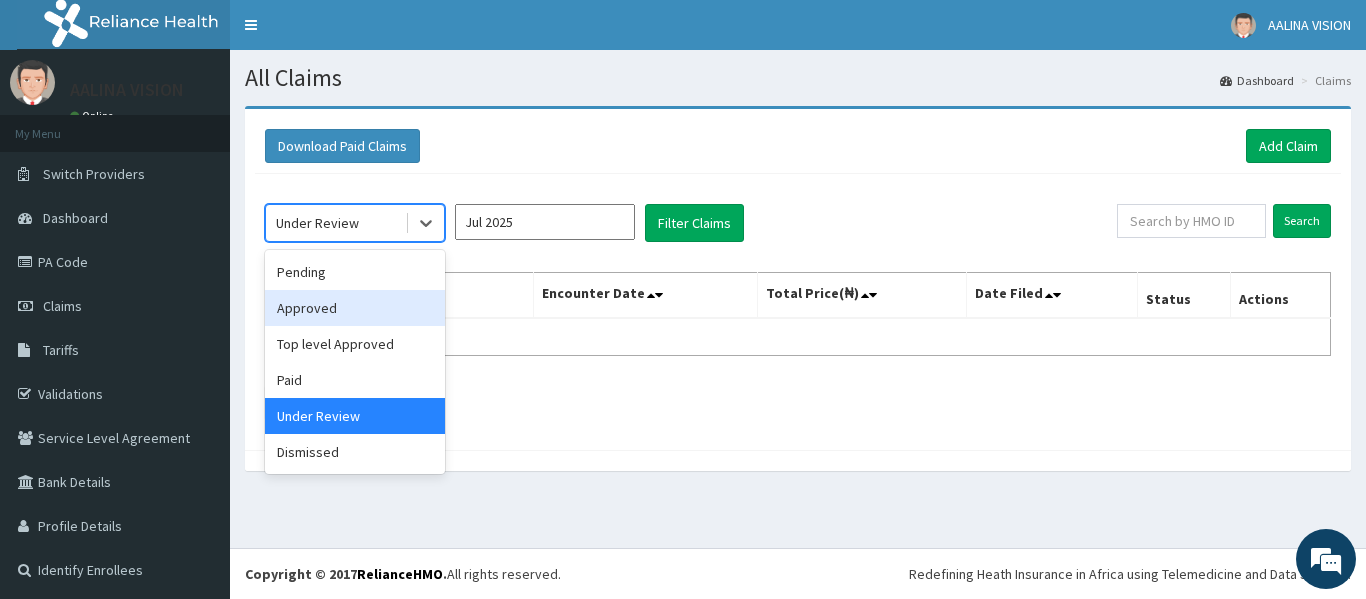 click on "Approved" at bounding box center (355, 308) 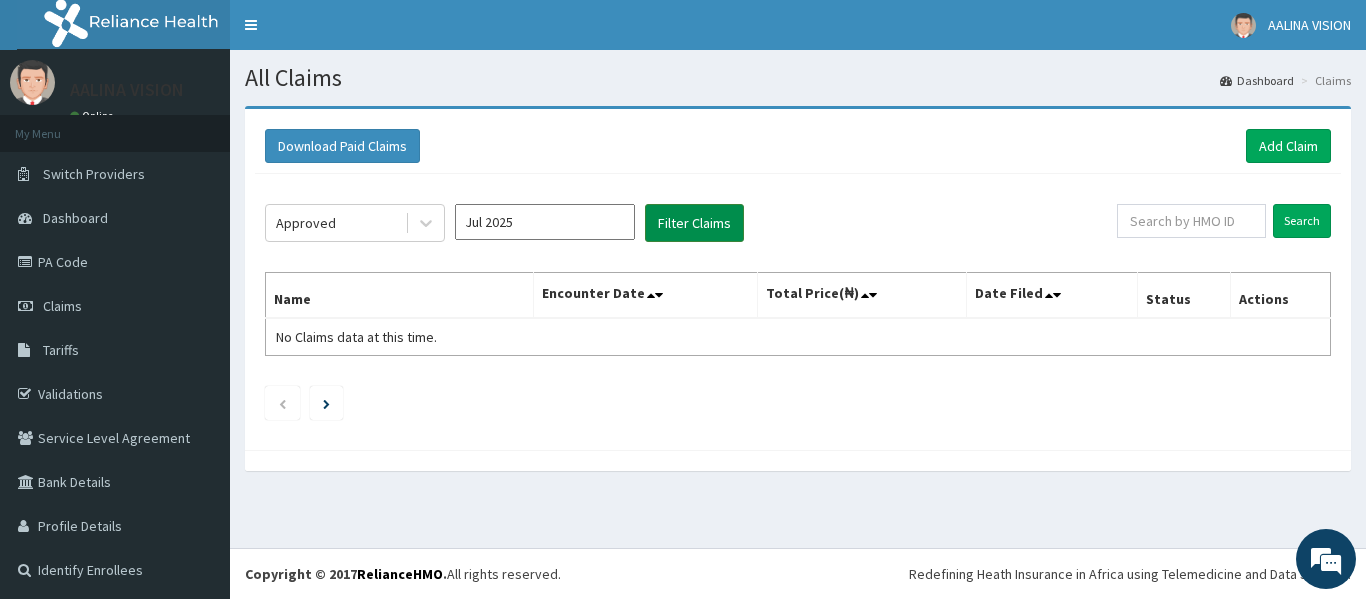 click on "Filter Claims" at bounding box center [694, 223] 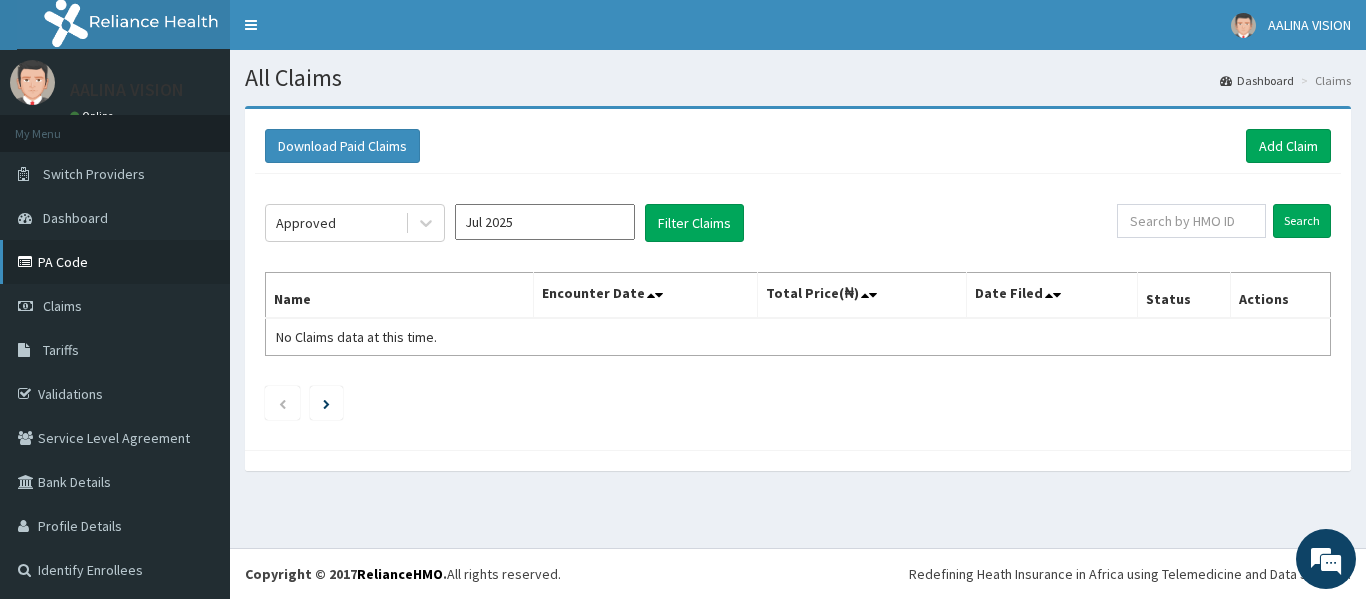 click on "PA Code" at bounding box center (115, 262) 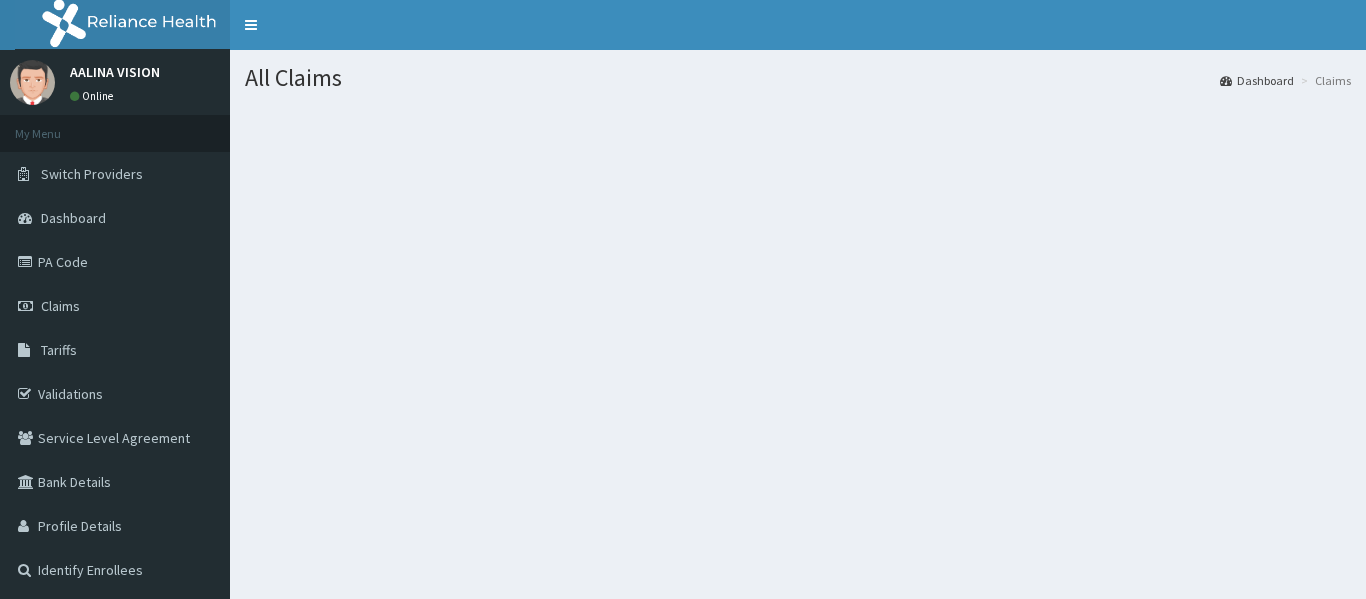scroll, scrollTop: 0, scrollLeft: 0, axis: both 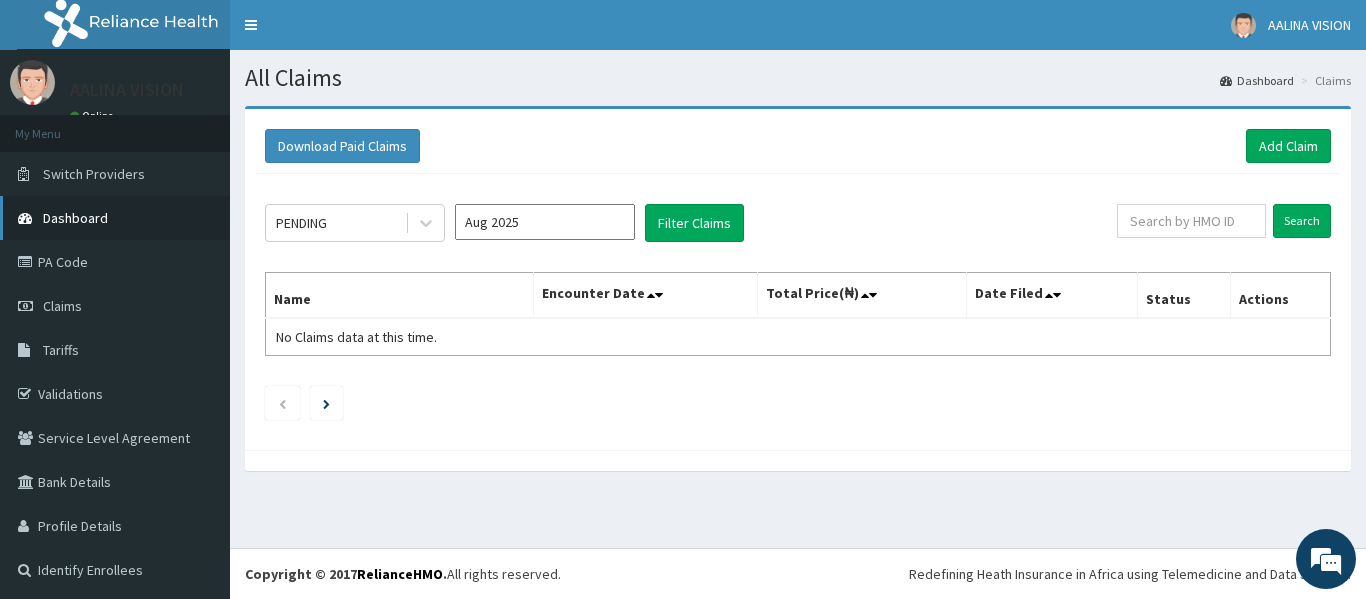 click on "Dashboard" at bounding box center [75, 218] 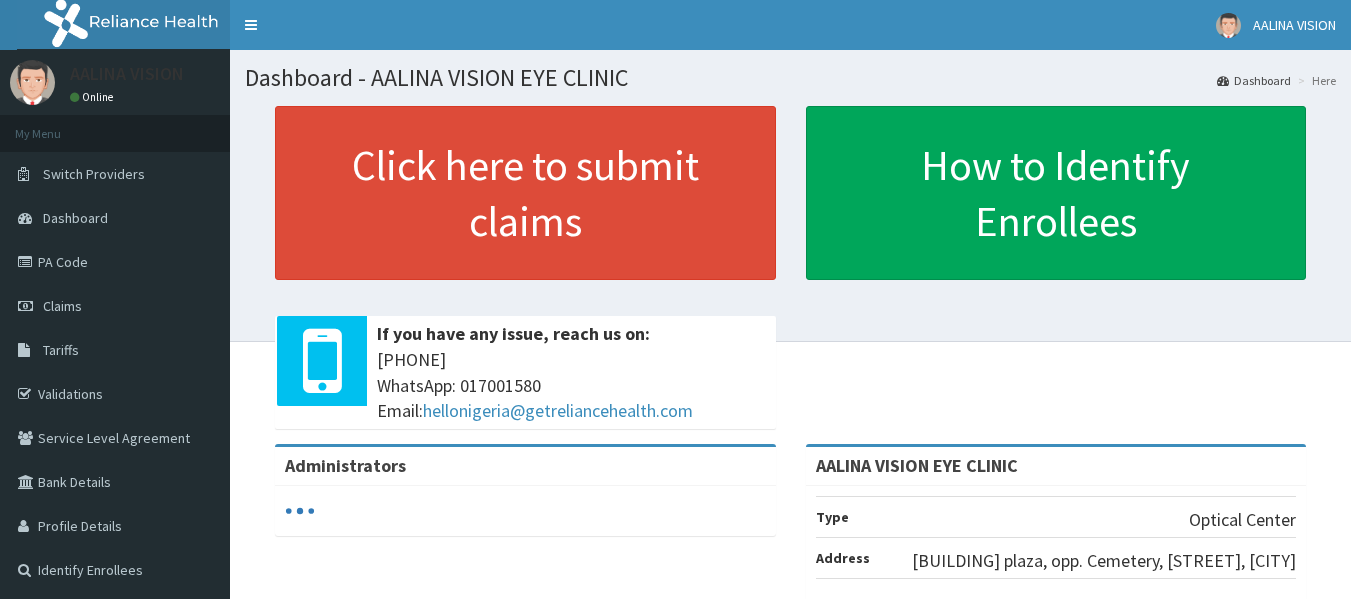 scroll, scrollTop: 0, scrollLeft: 0, axis: both 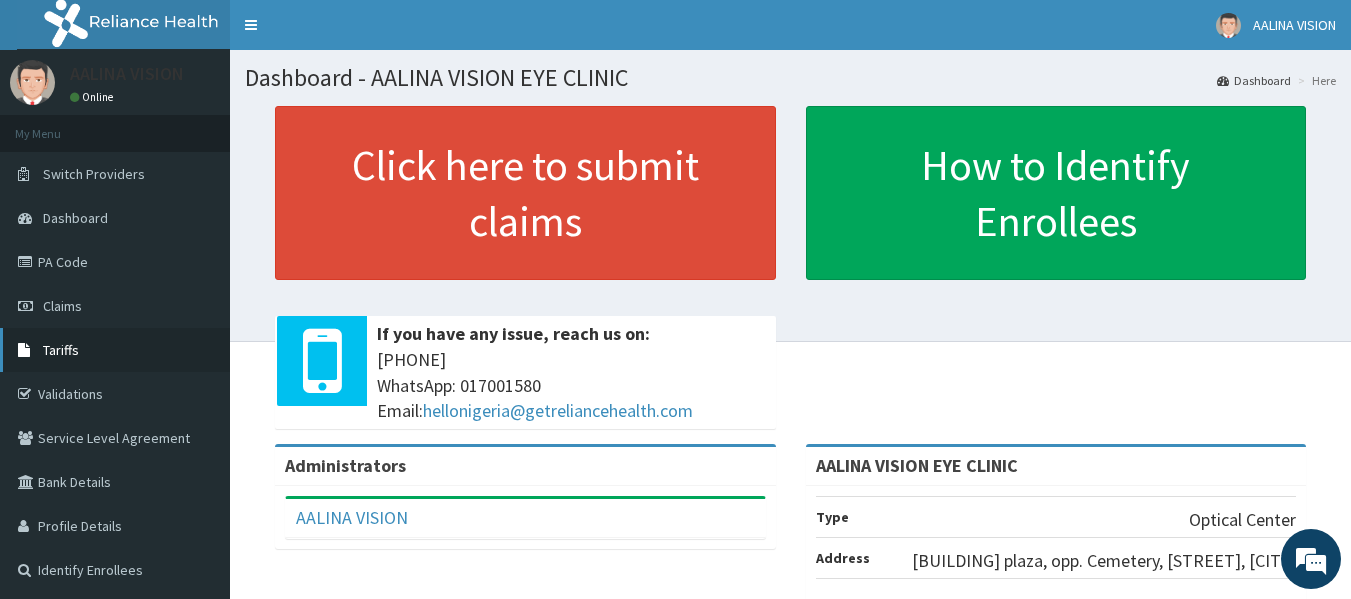 click on "Tariffs" at bounding box center (61, 350) 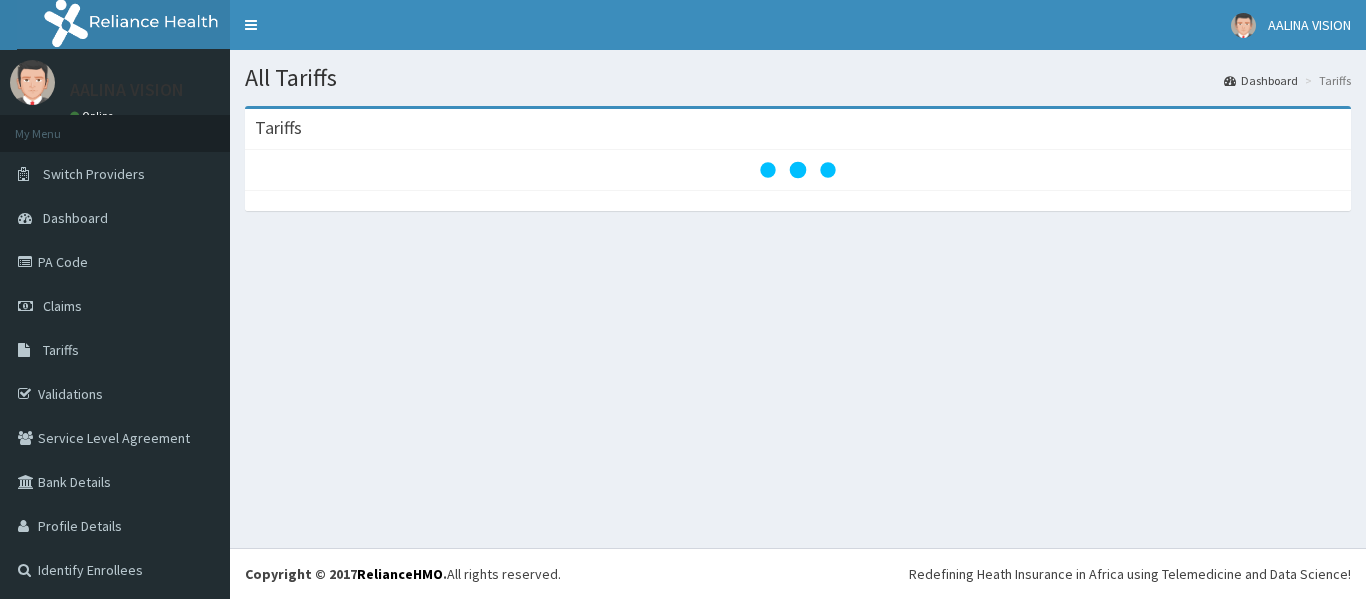 scroll, scrollTop: 0, scrollLeft: 0, axis: both 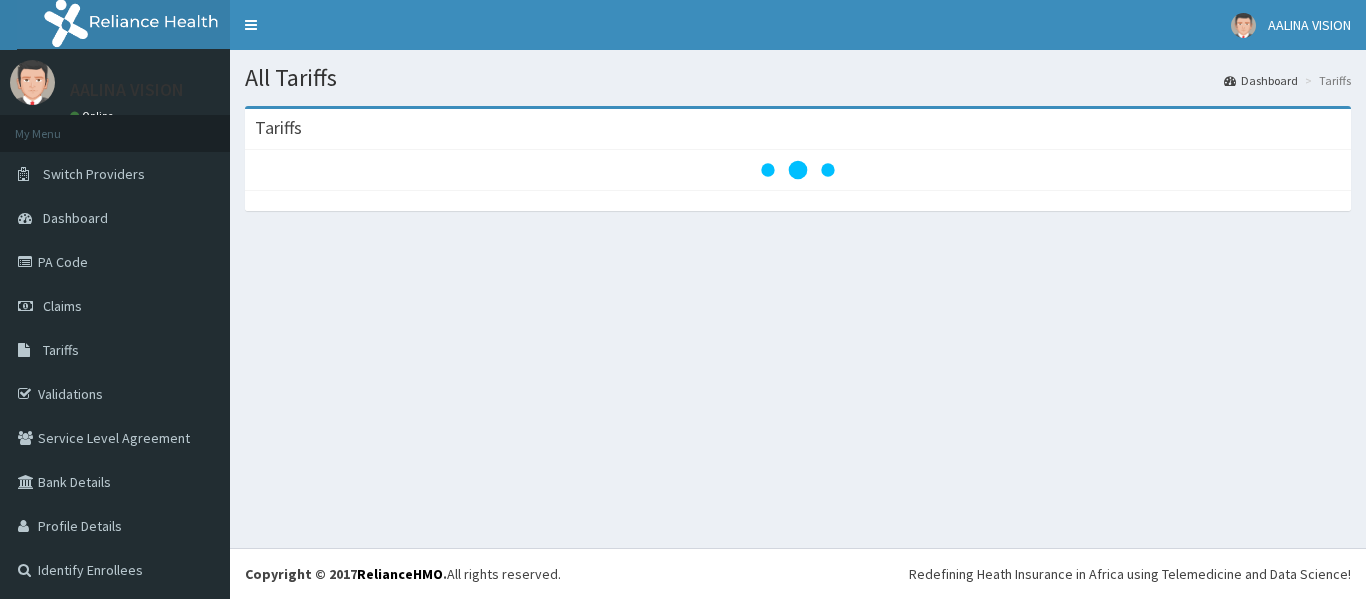 click on "Claims" at bounding box center [62, 306] 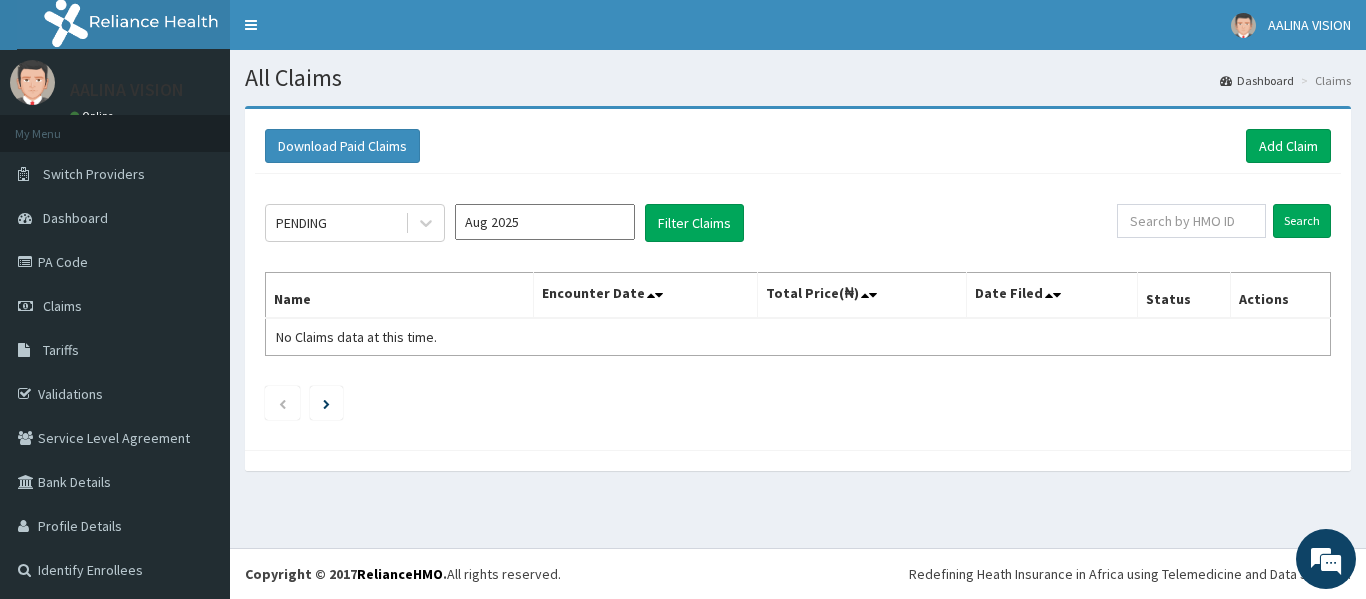 scroll, scrollTop: 0, scrollLeft: 0, axis: both 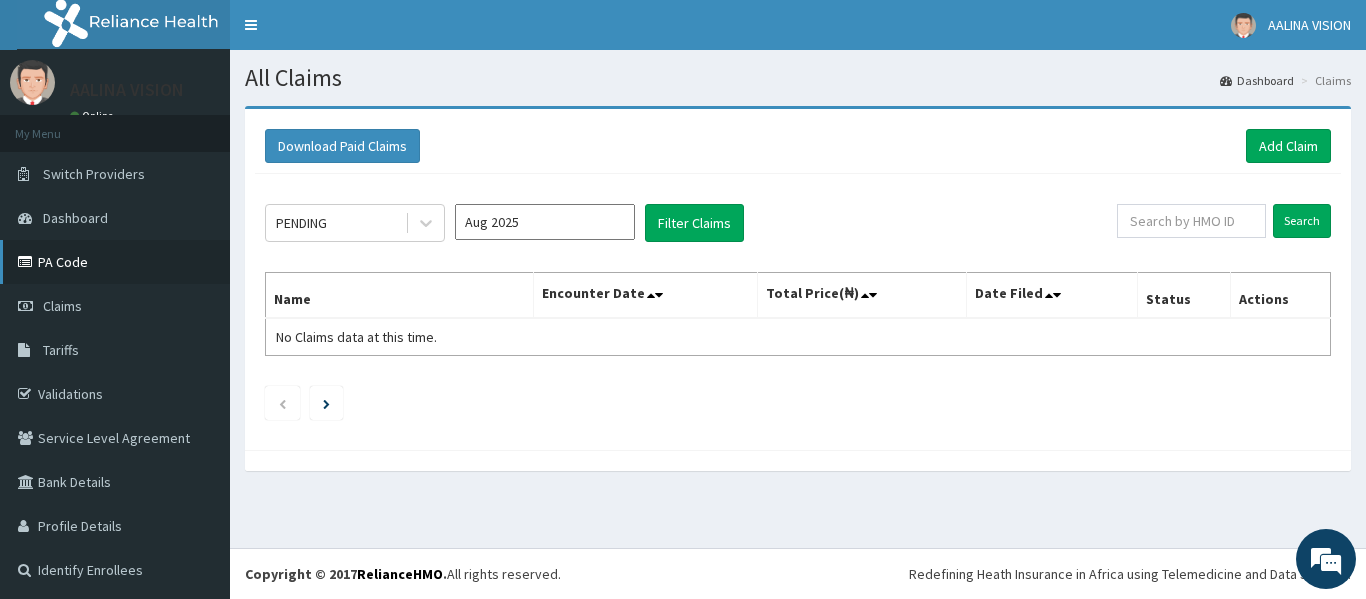 click on "PA Code" at bounding box center [115, 262] 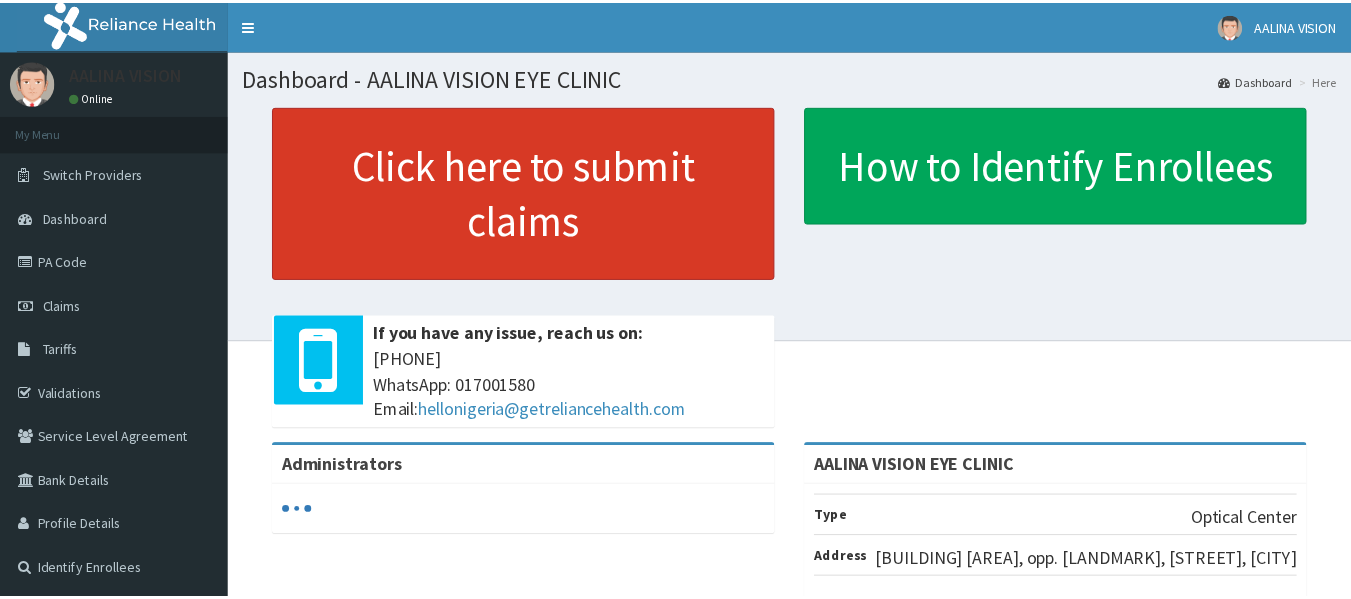 scroll, scrollTop: 0, scrollLeft: 0, axis: both 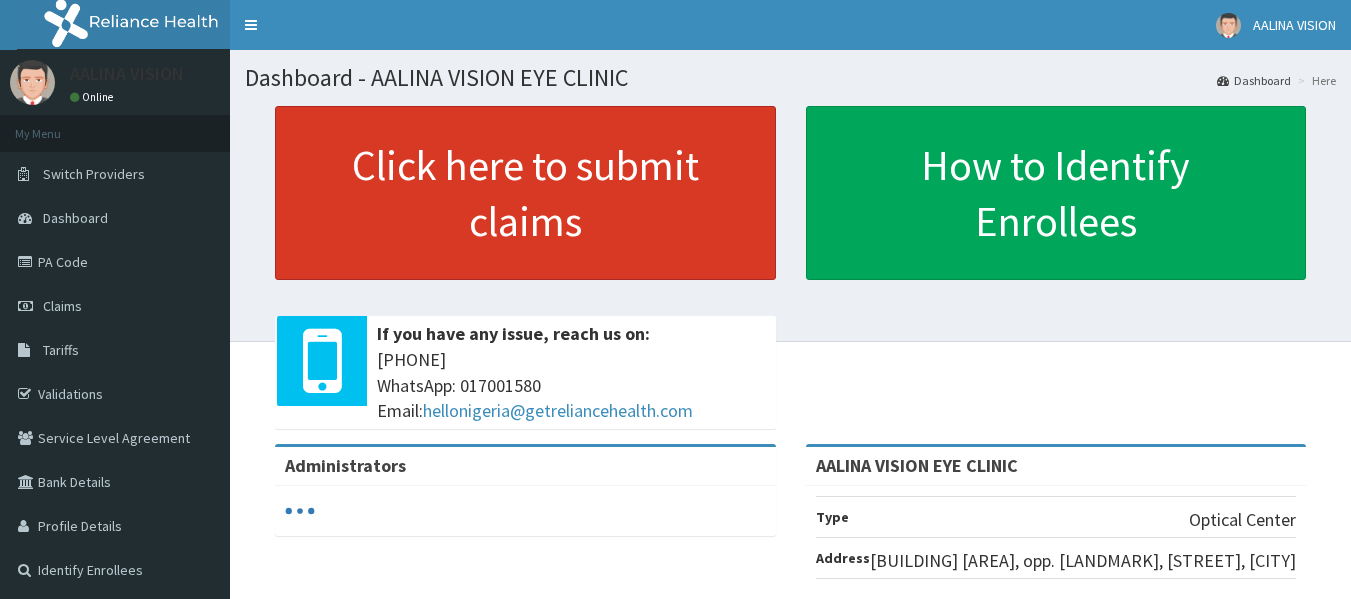 click on "Click here to submit claims" at bounding box center [525, 193] 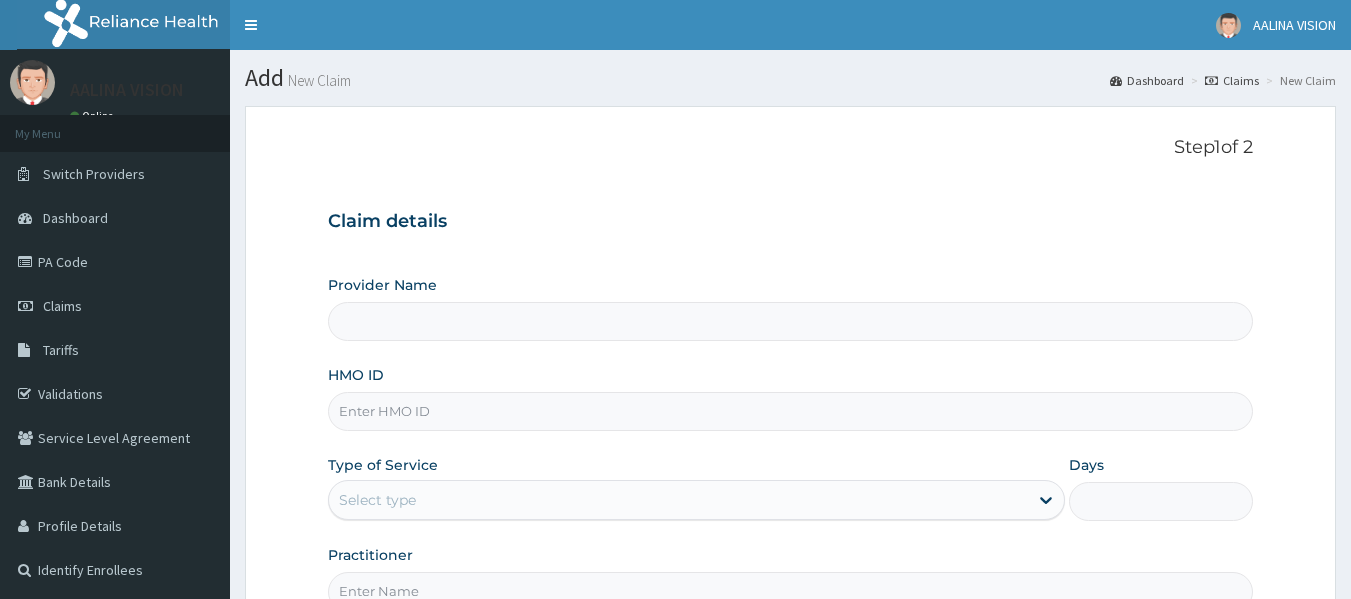 scroll, scrollTop: 0, scrollLeft: 0, axis: both 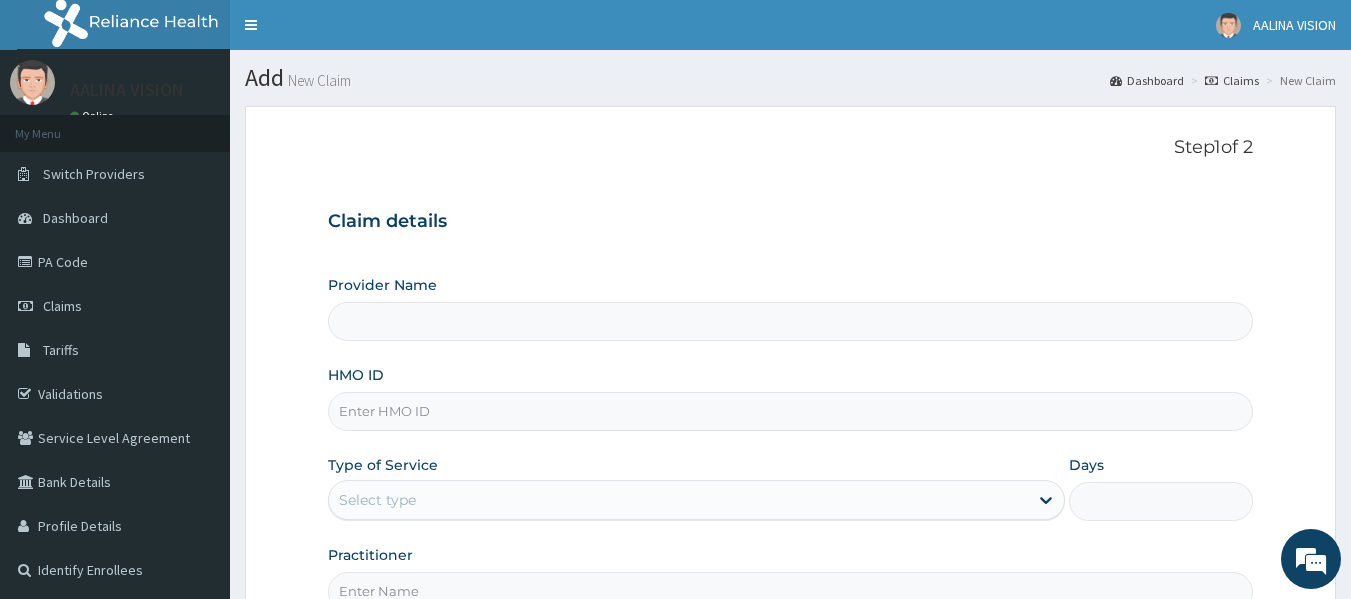 type on "AALINA VISION EYE CLINIC" 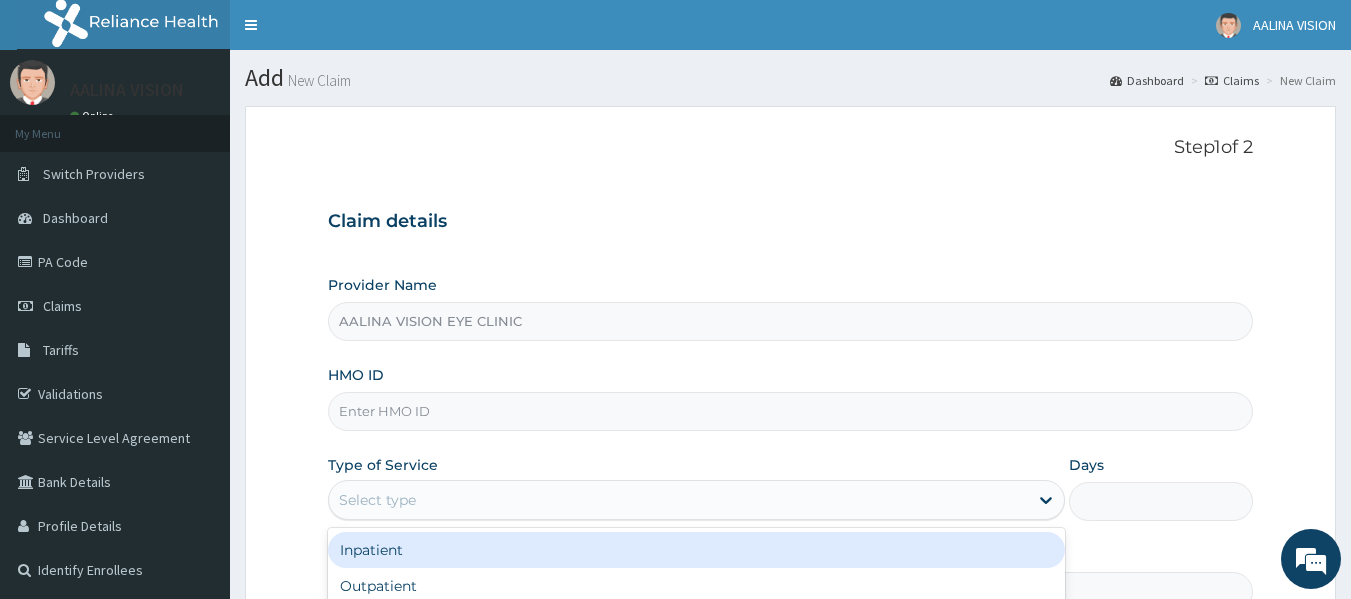 click on "Select type" at bounding box center [377, 500] 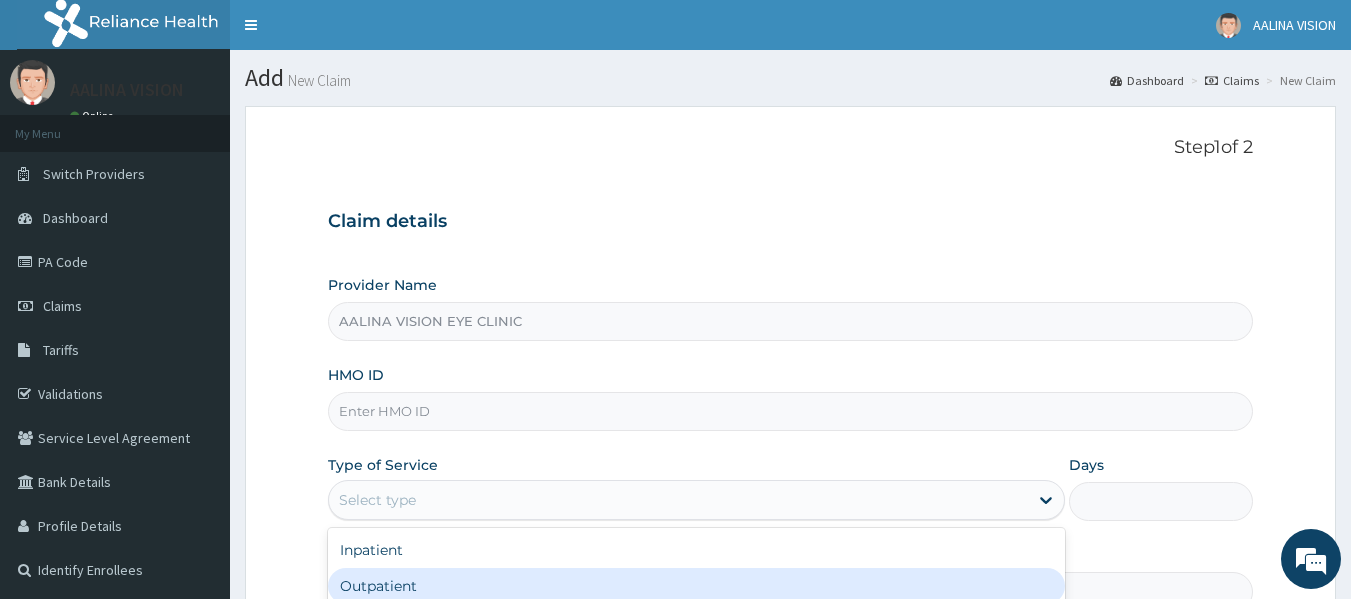 click on "Outpatient" at bounding box center [696, 586] 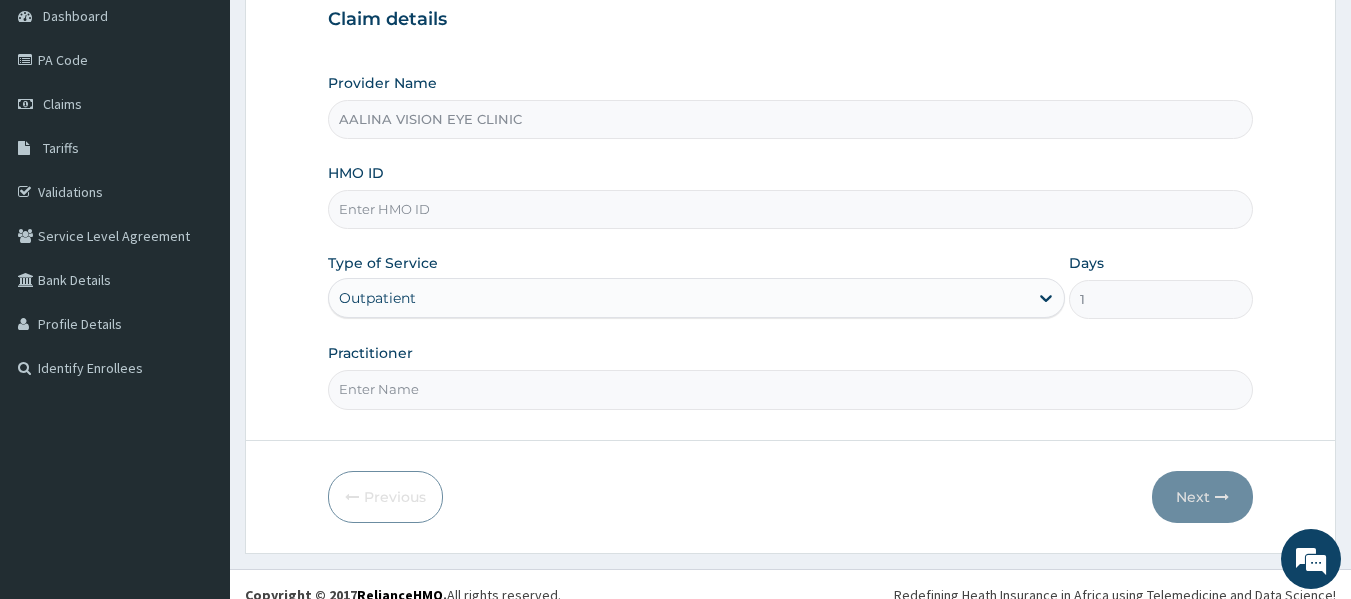 scroll, scrollTop: 223, scrollLeft: 0, axis: vertical 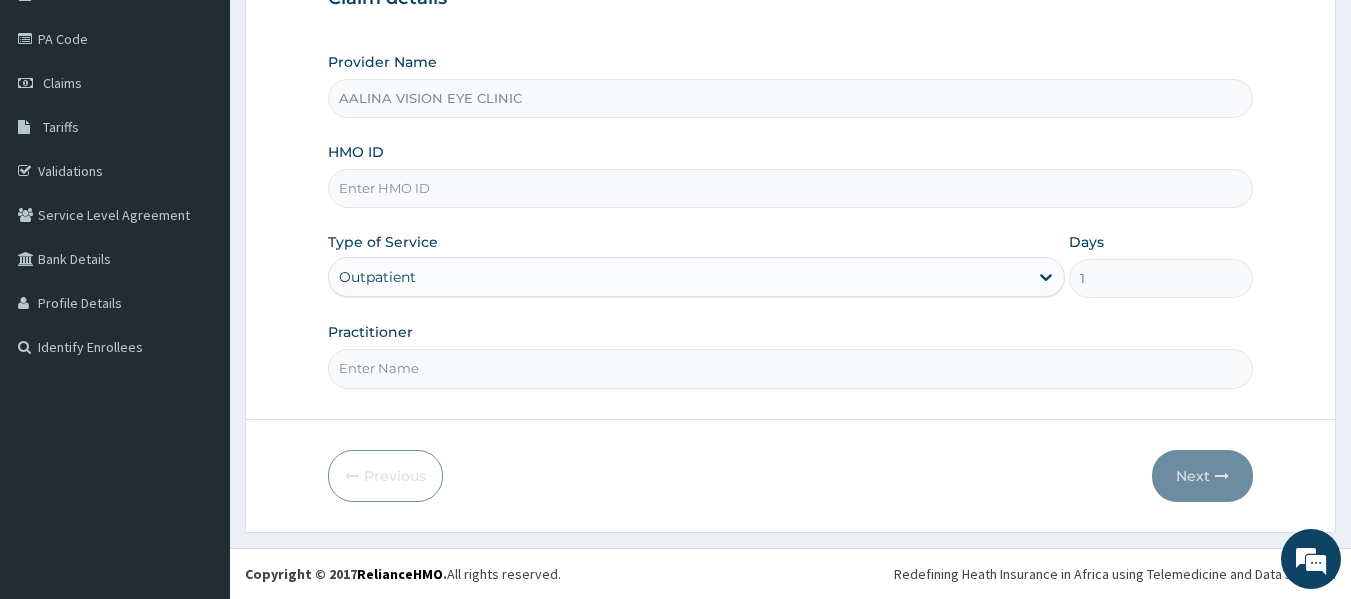 click on "Practitioner" at bounding box center [791, 368] 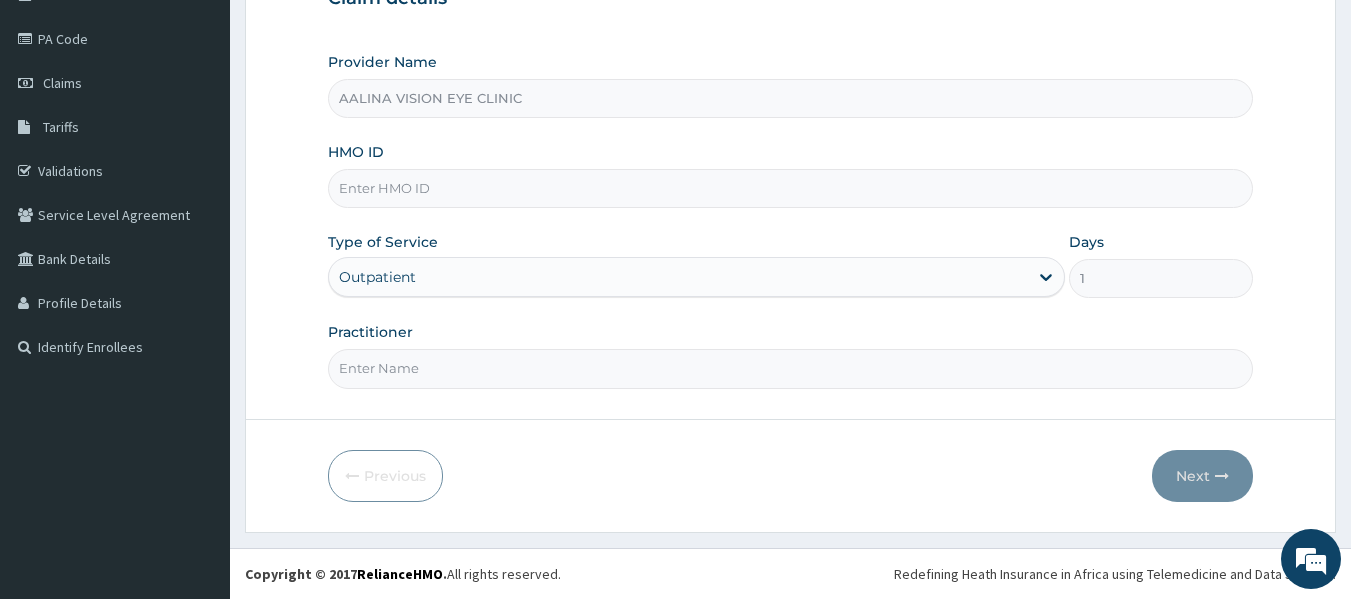 type on "d" 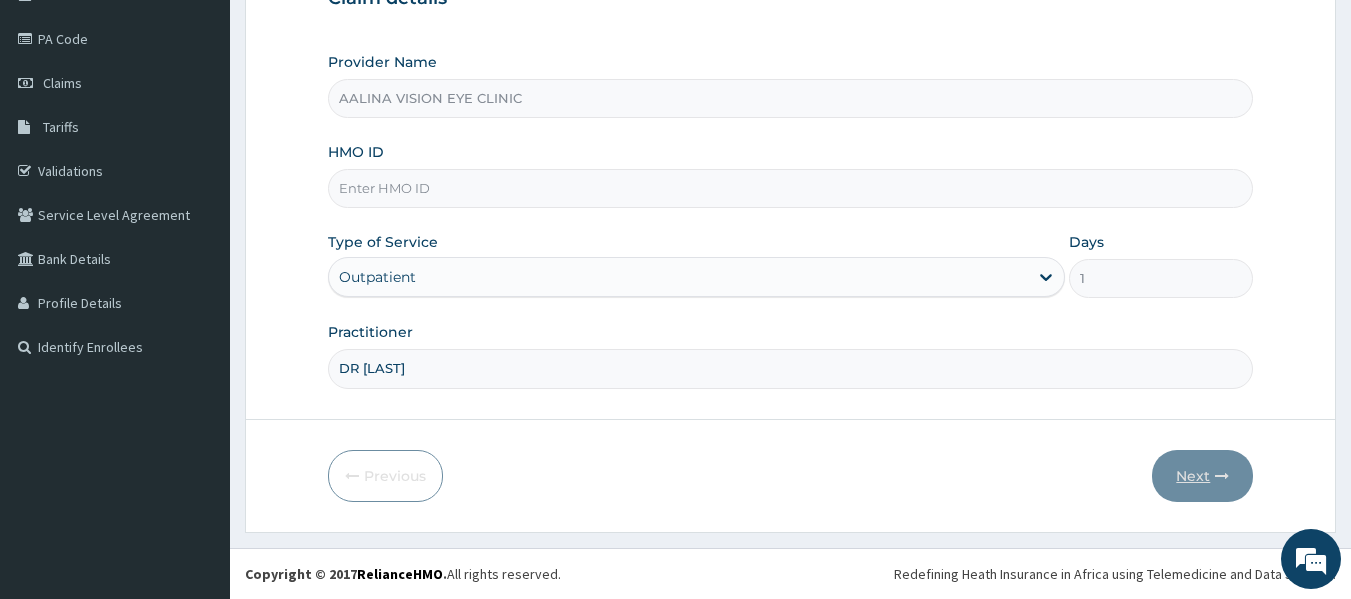 type on "DR [LAST]" 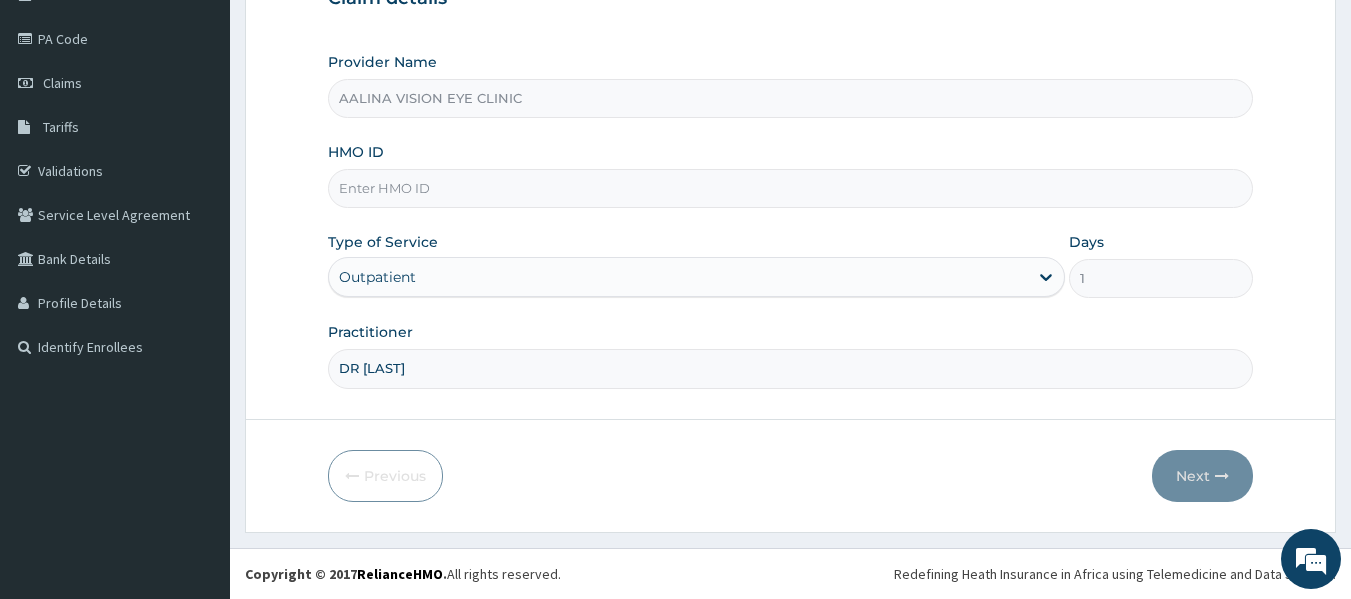 click on "HMO ID" at bounding box center [791, 188] 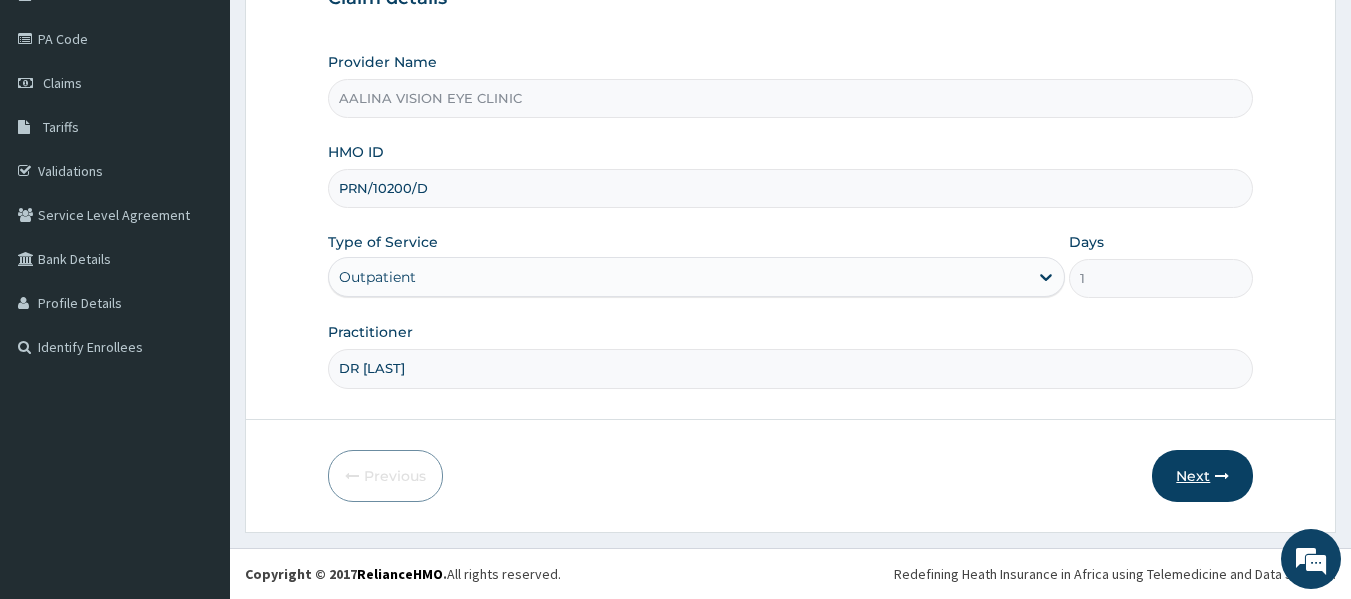 type on "PRN/10200/D" 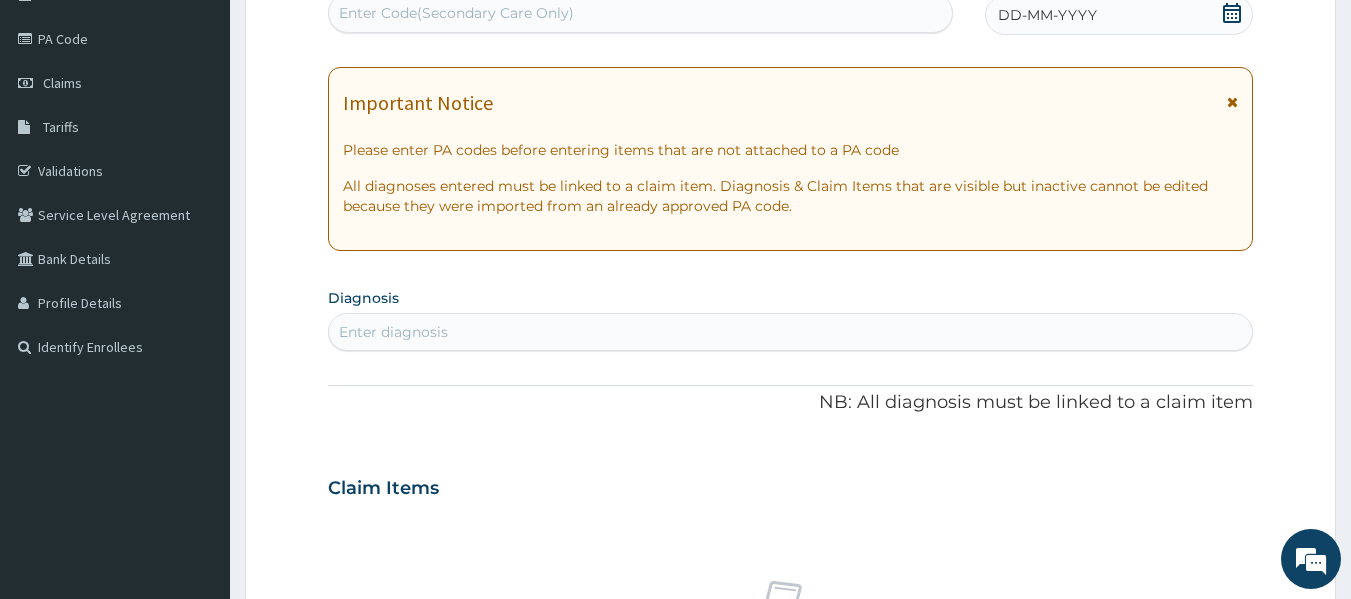 scroll, scrollTop: 0, scrollLeft: 0, axis: both 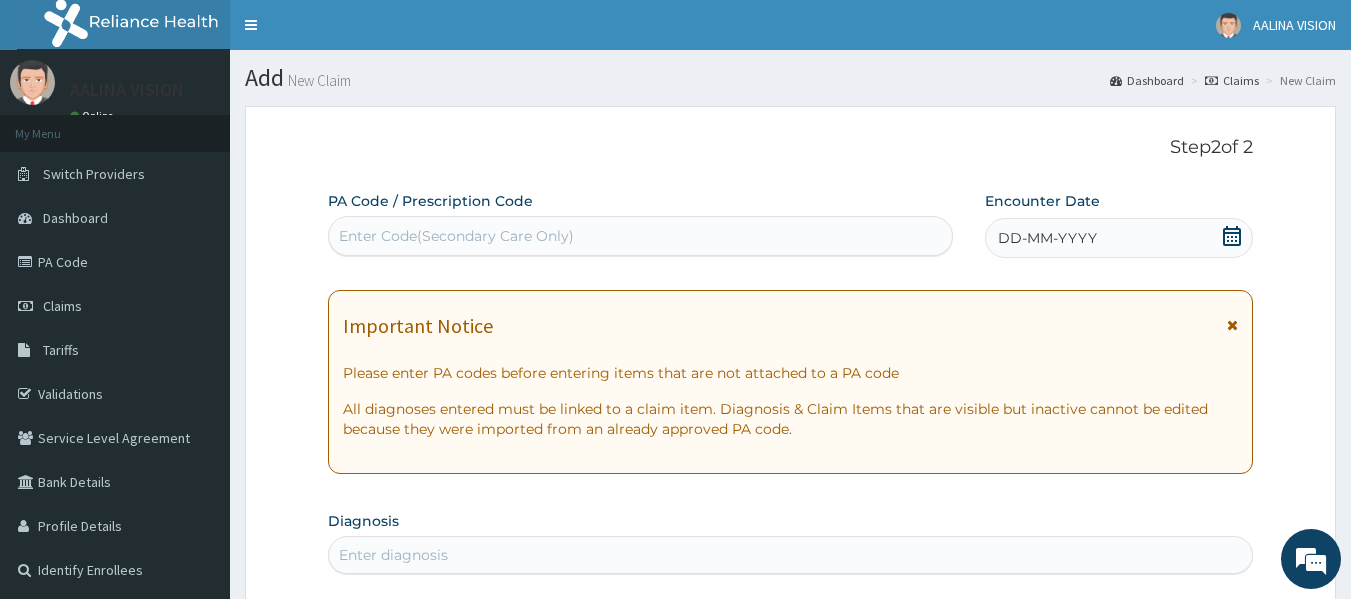 click on "Enter Code(Secondary Care Only)" at bounding box center (641, 236) 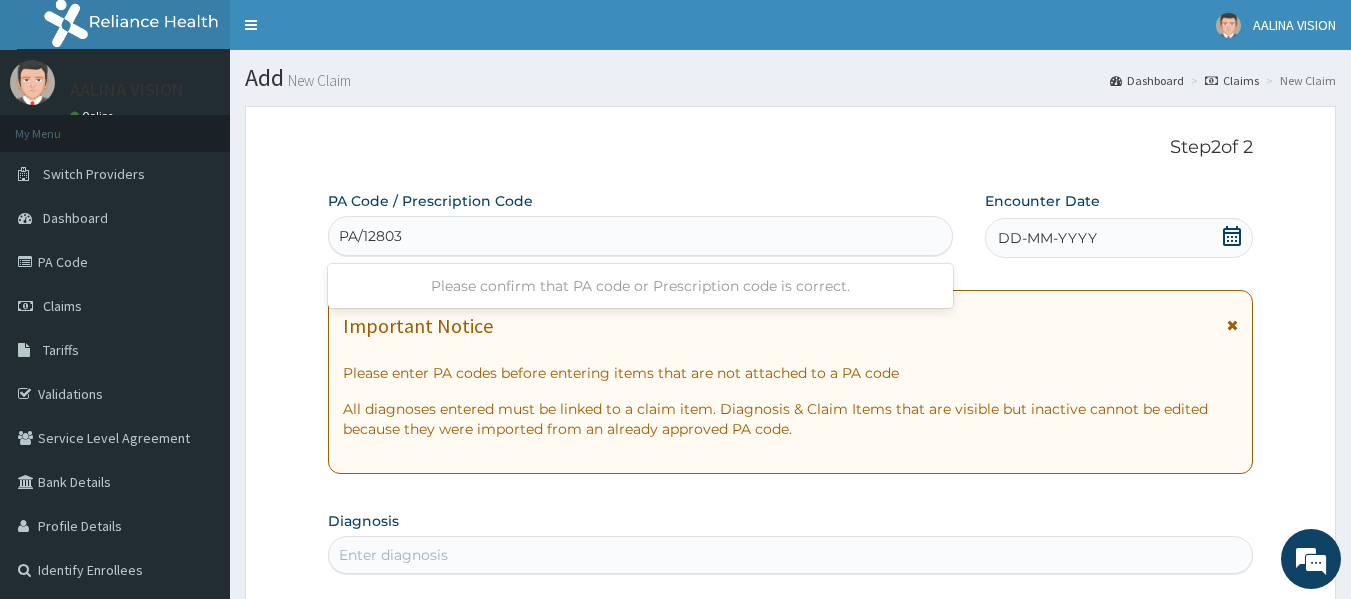 type on "PA/128031" 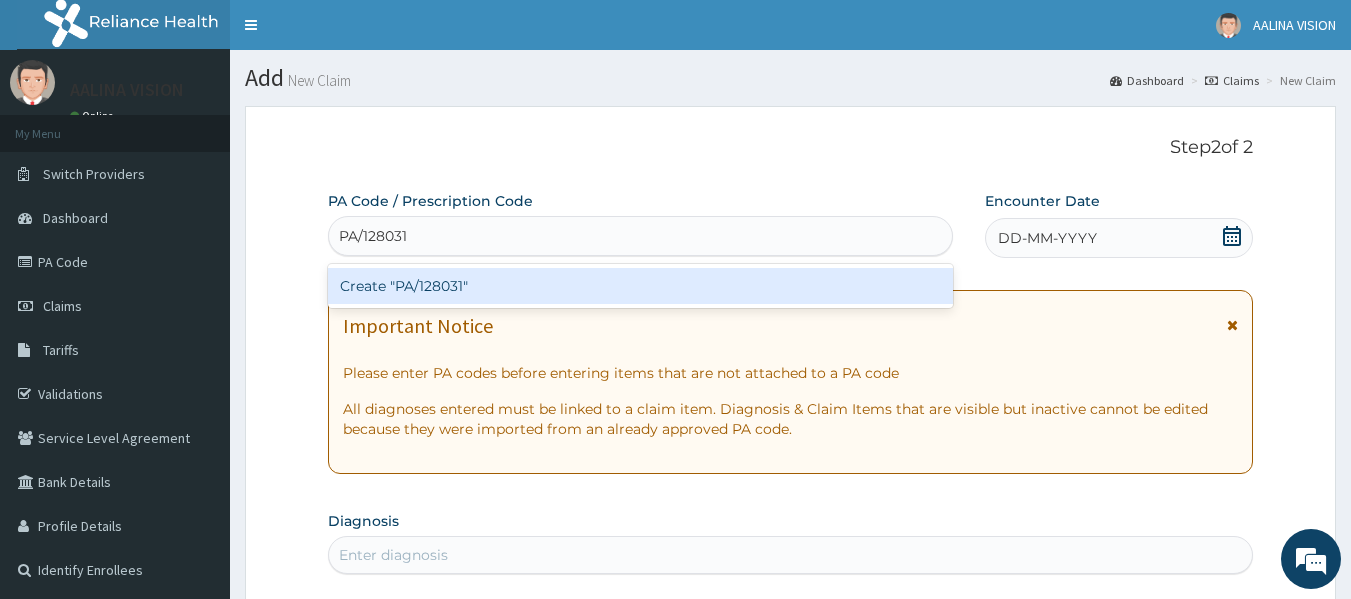 click on "Create "PA/128031"" at bounding box center (641, 286) 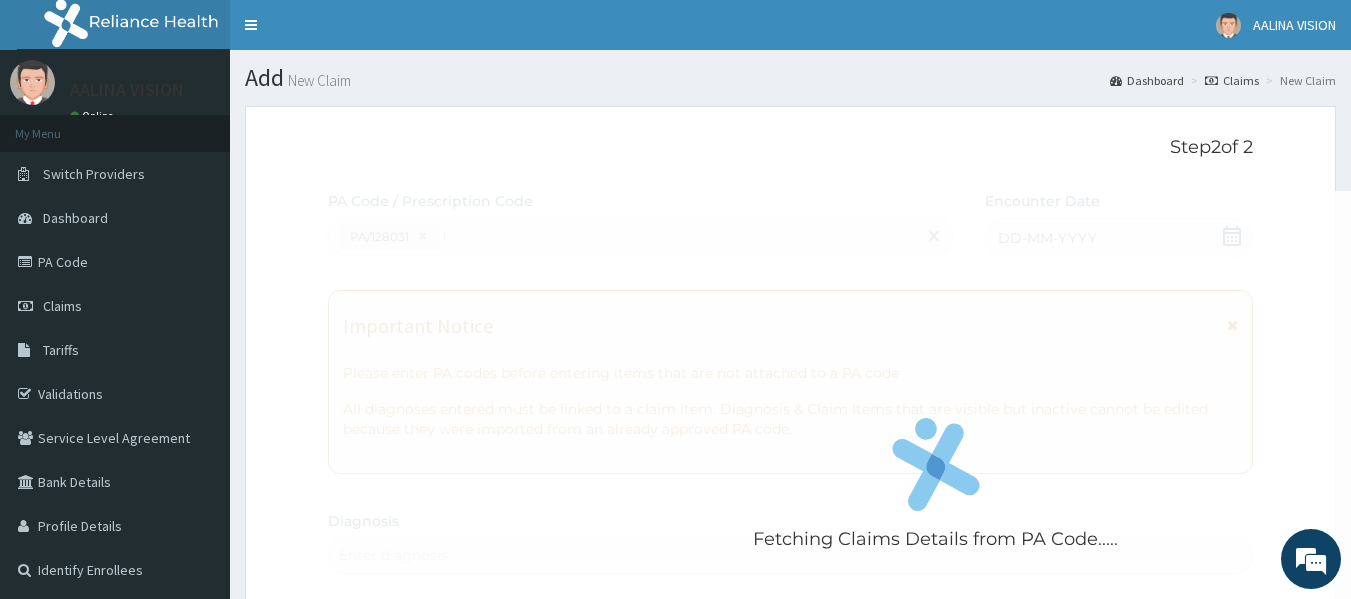 type 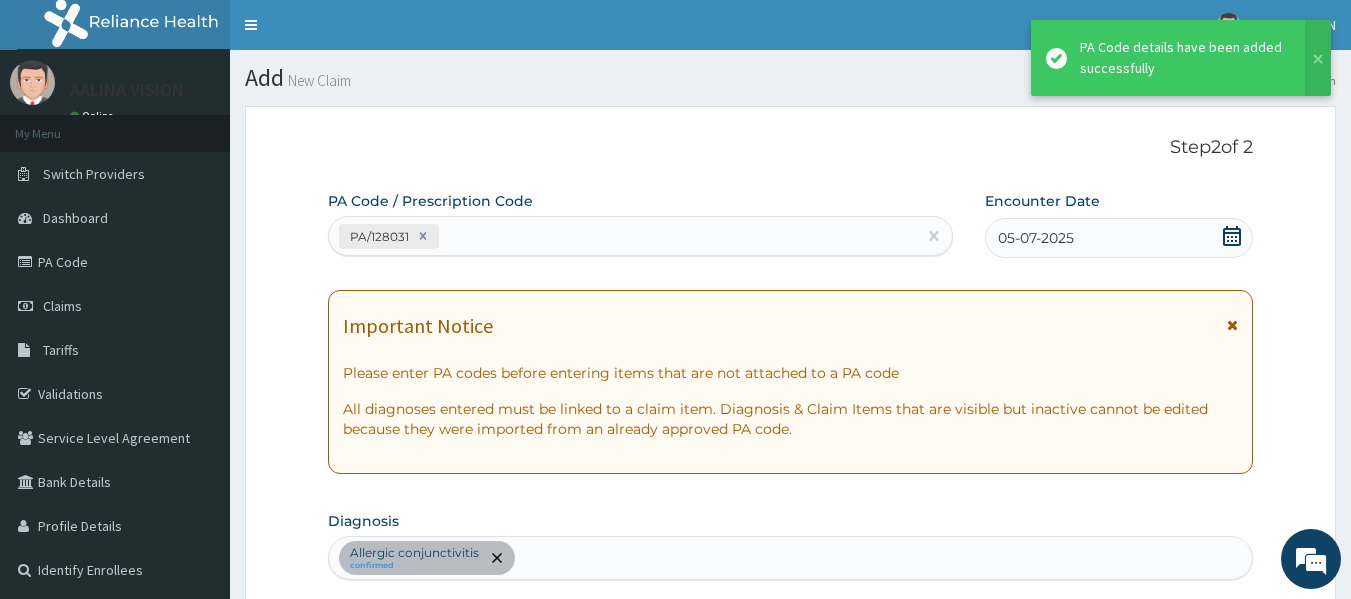 scroll, scrollTop: 1016, scrollLeft: 0, axis: vertical 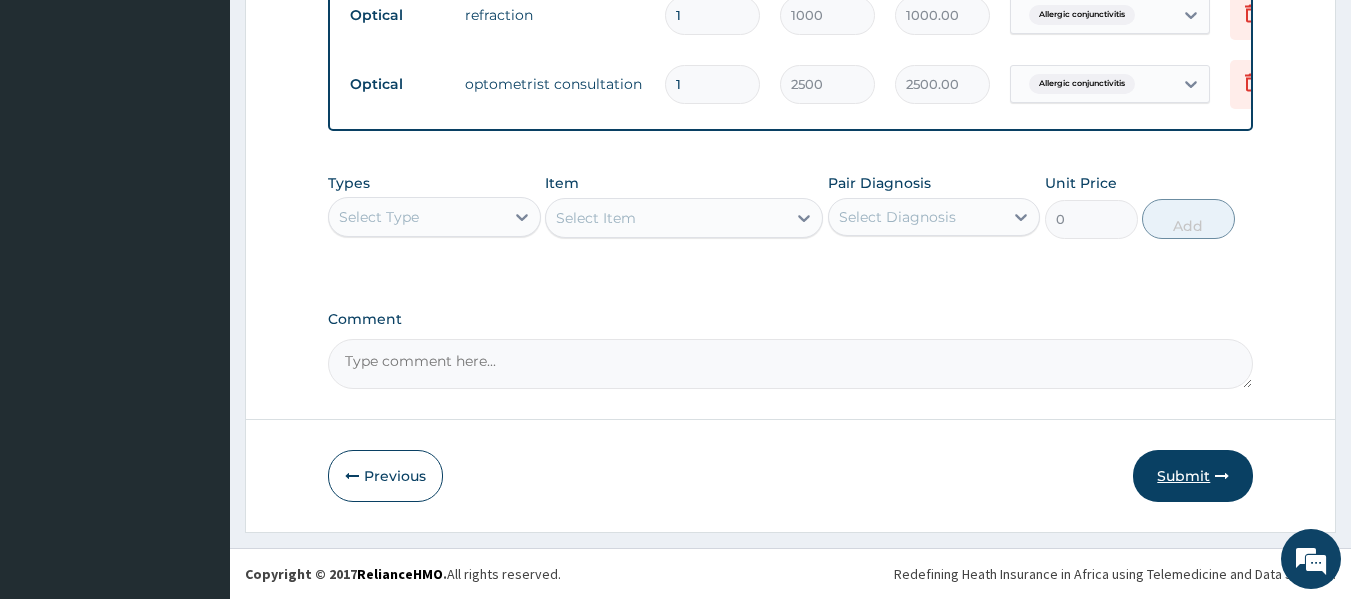 click on "Submit" at bounding box center (1193, 476) 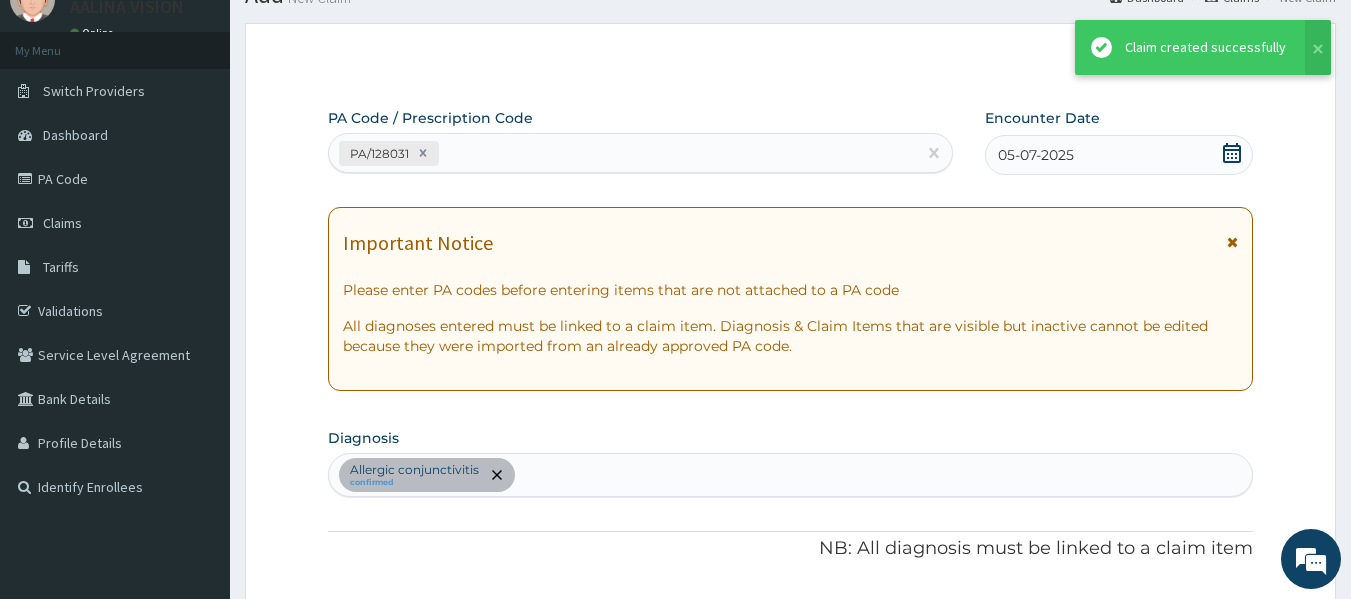 scroll, scrollTop: 1246, scrollLeft: 0, axis: vertical 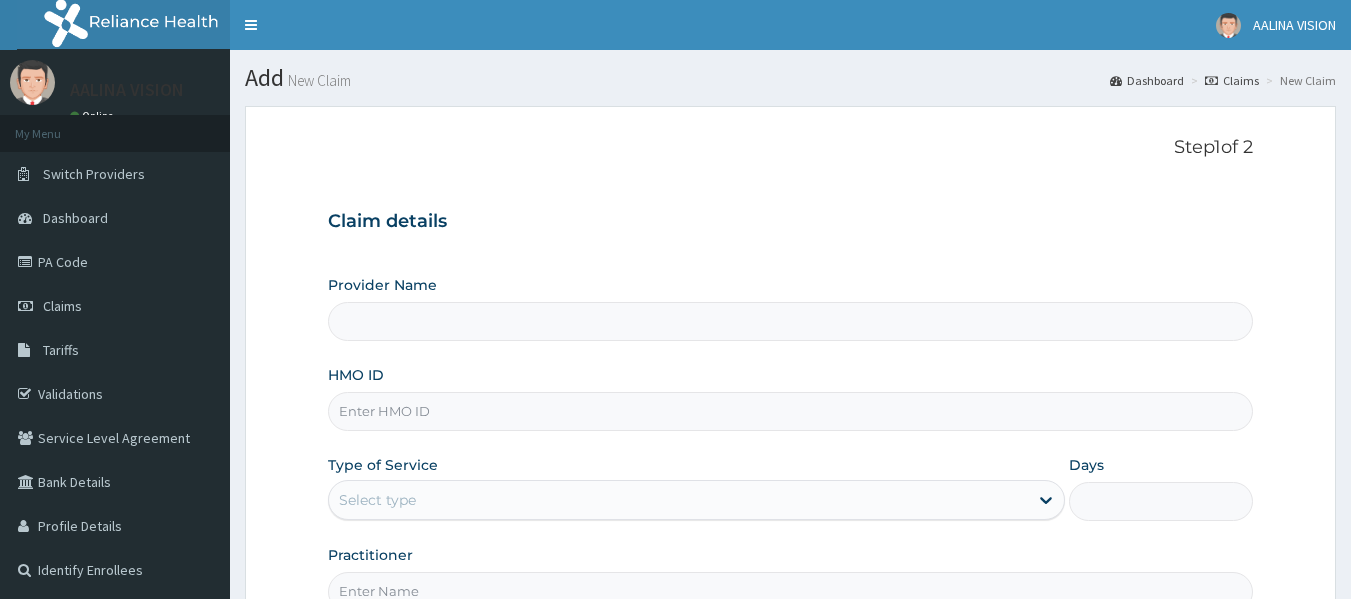 click on "Provider Name" at bounding box center [791, 321] 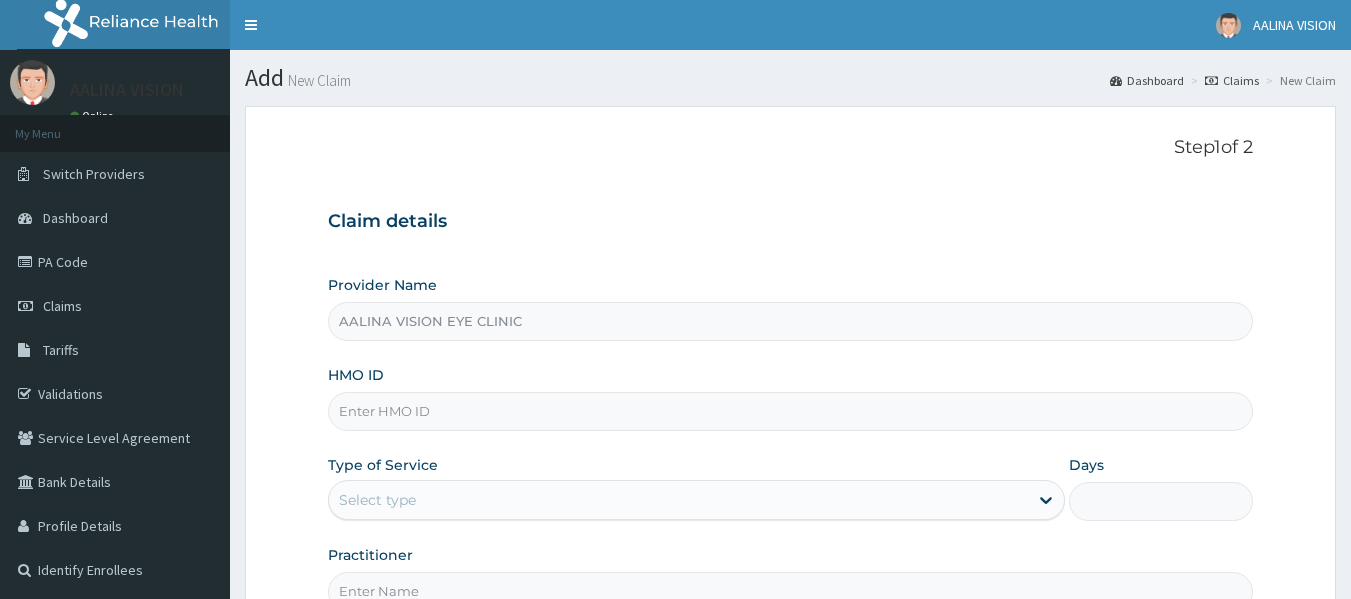 click on "HMO ID" at bounding box center [791, 411] 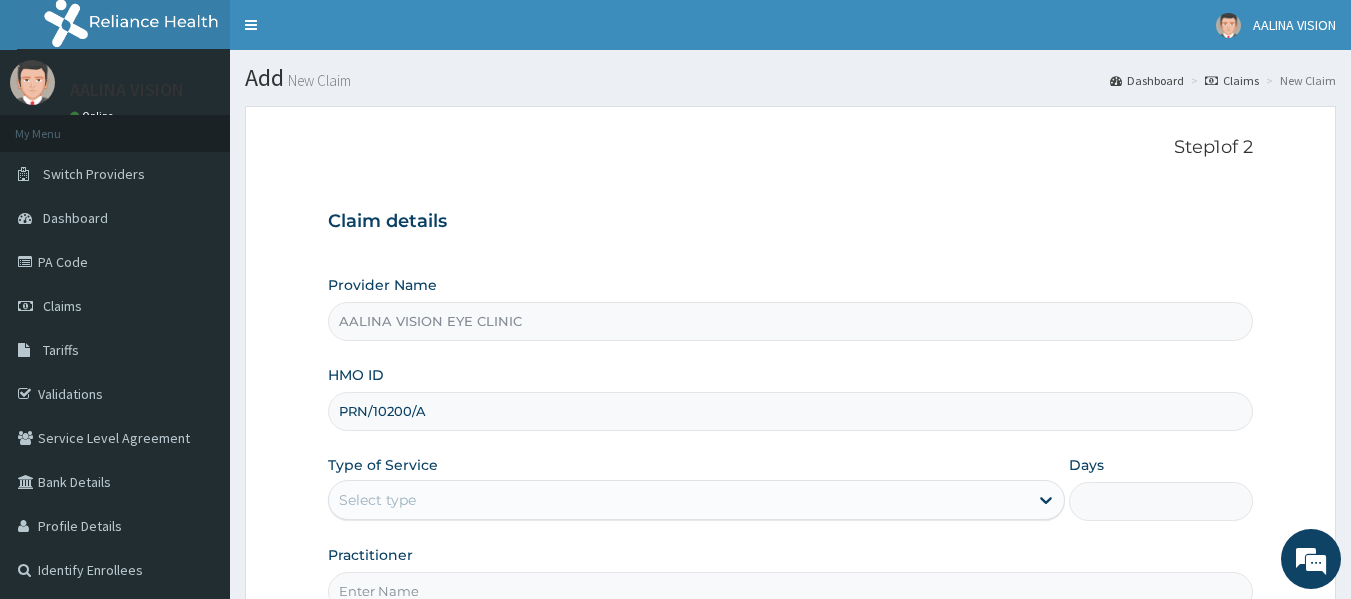scroll, scrollTop: 0, scrollLeft: 0, axis: both 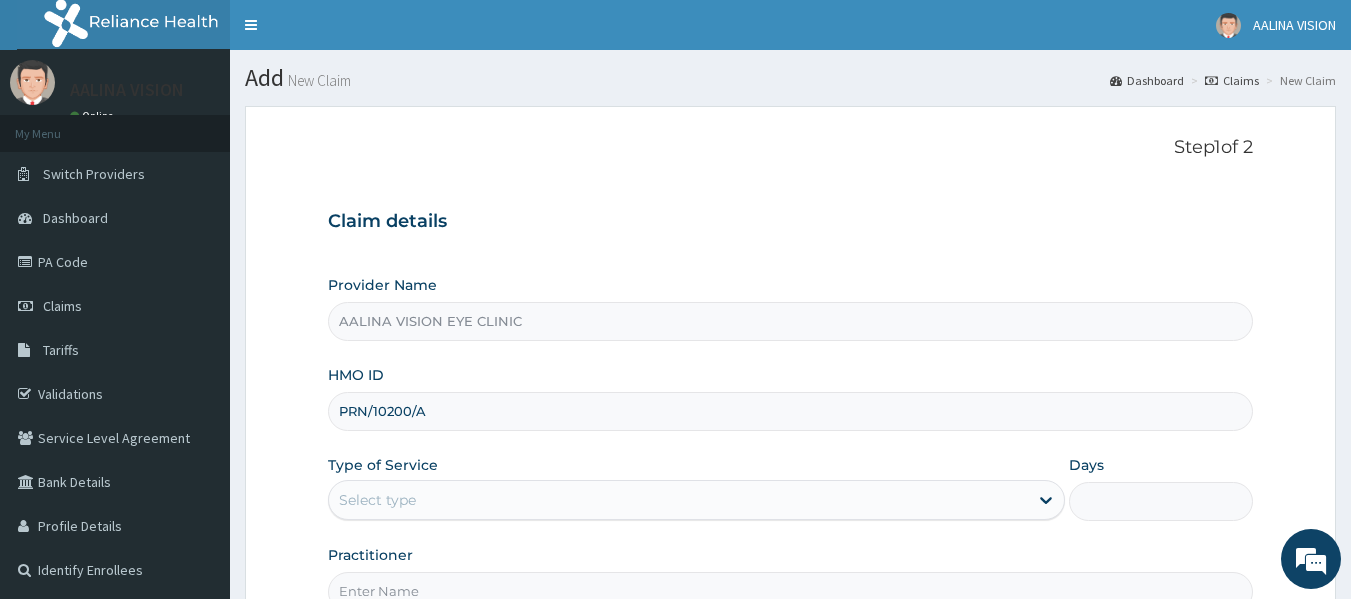type on "PRN/10200/A" 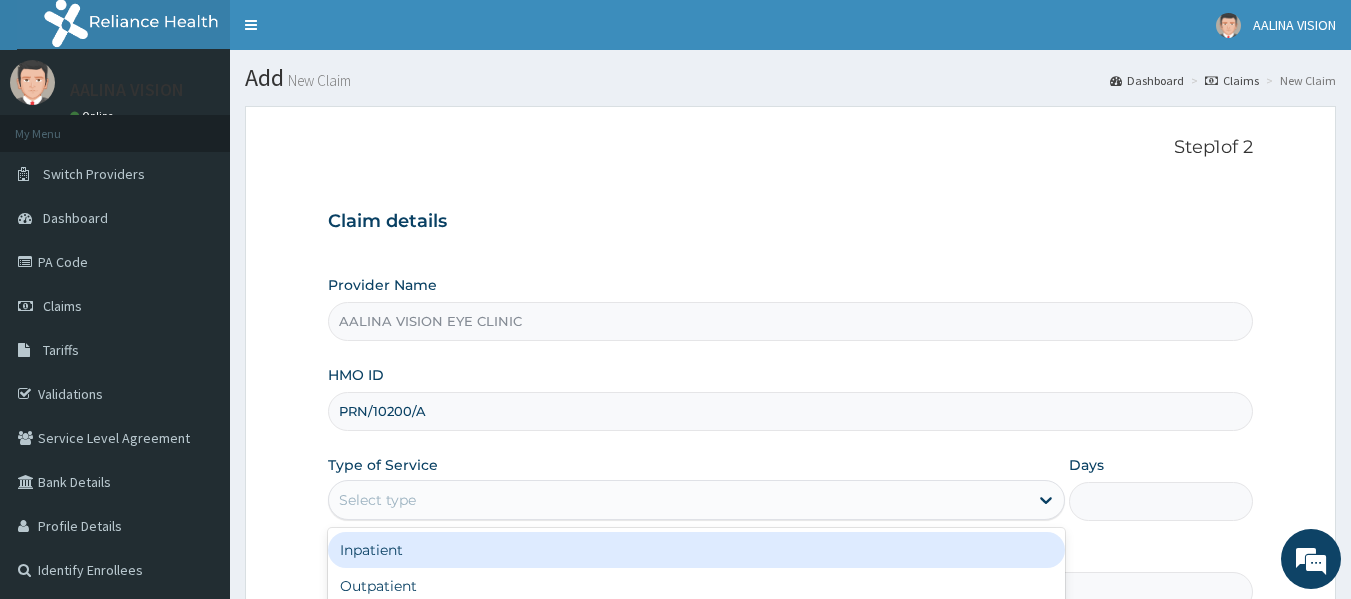 click on "Select type" at bounding box center [678, 500] 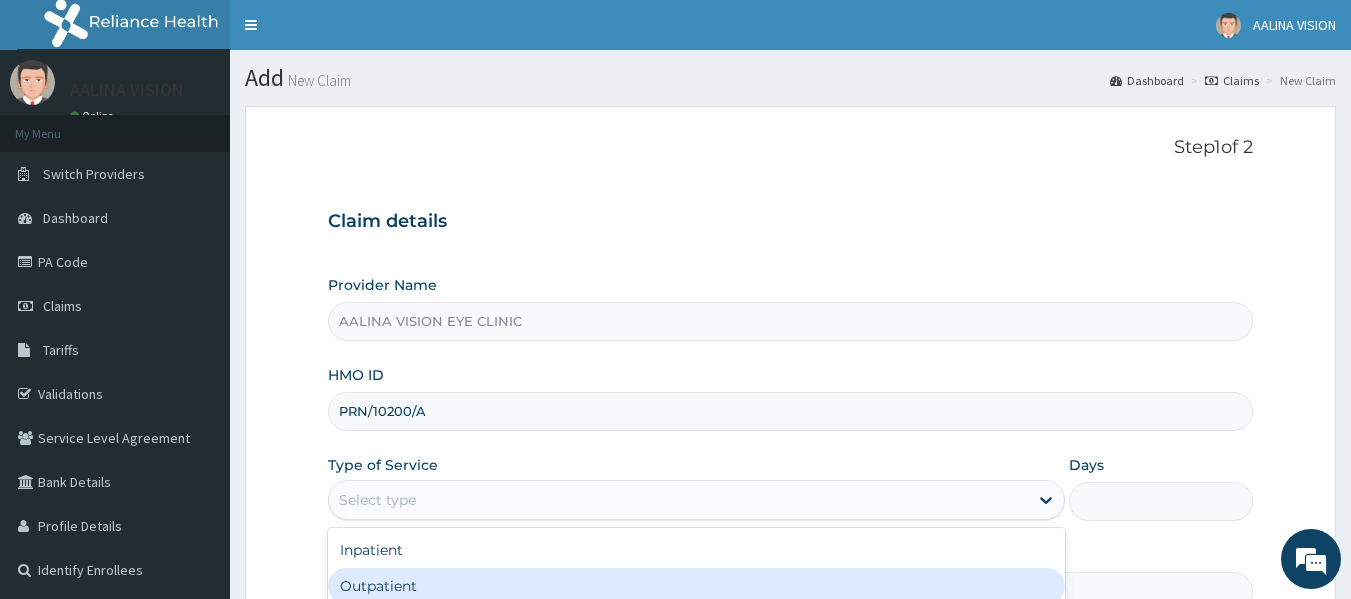 click on "Outpatient" at bounding box center [696, 586] 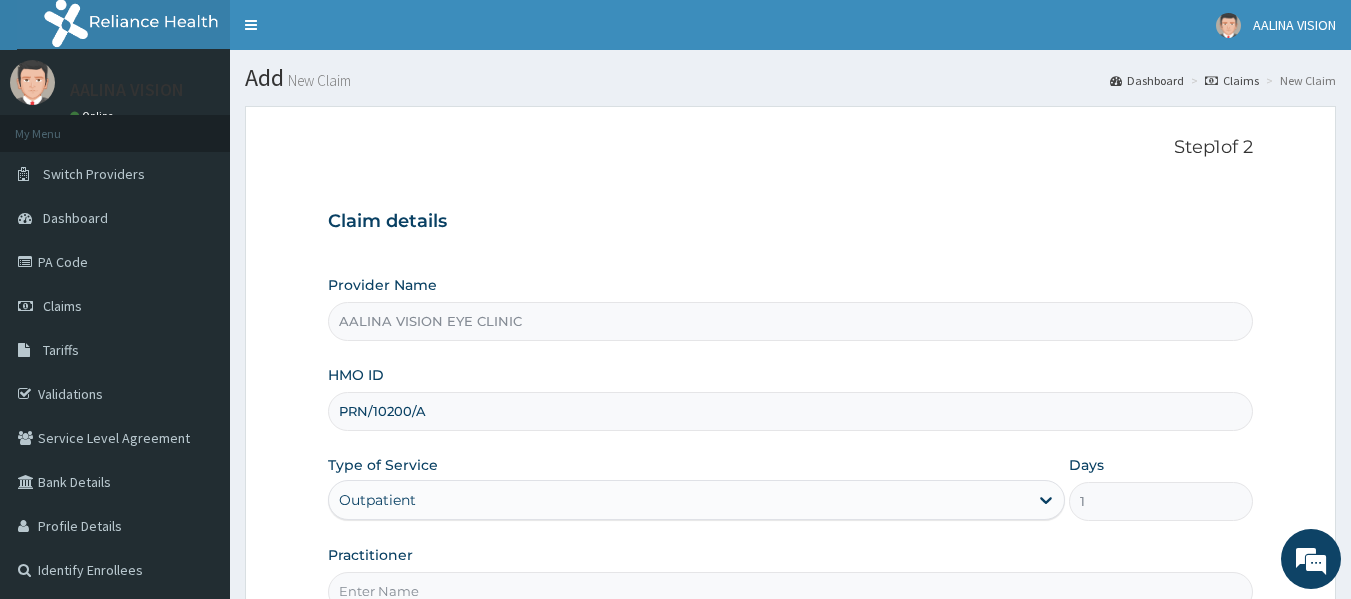 click on "Provider Name AALINA VISION EYE CLINIC HMO ID PRN/10200/A Type of Service option Outpatient, selected.   Select is focused ,type to refine list, press Down to open the menu,  Outpatient Days 1 Practitioner" at bounding box center (791, 443) 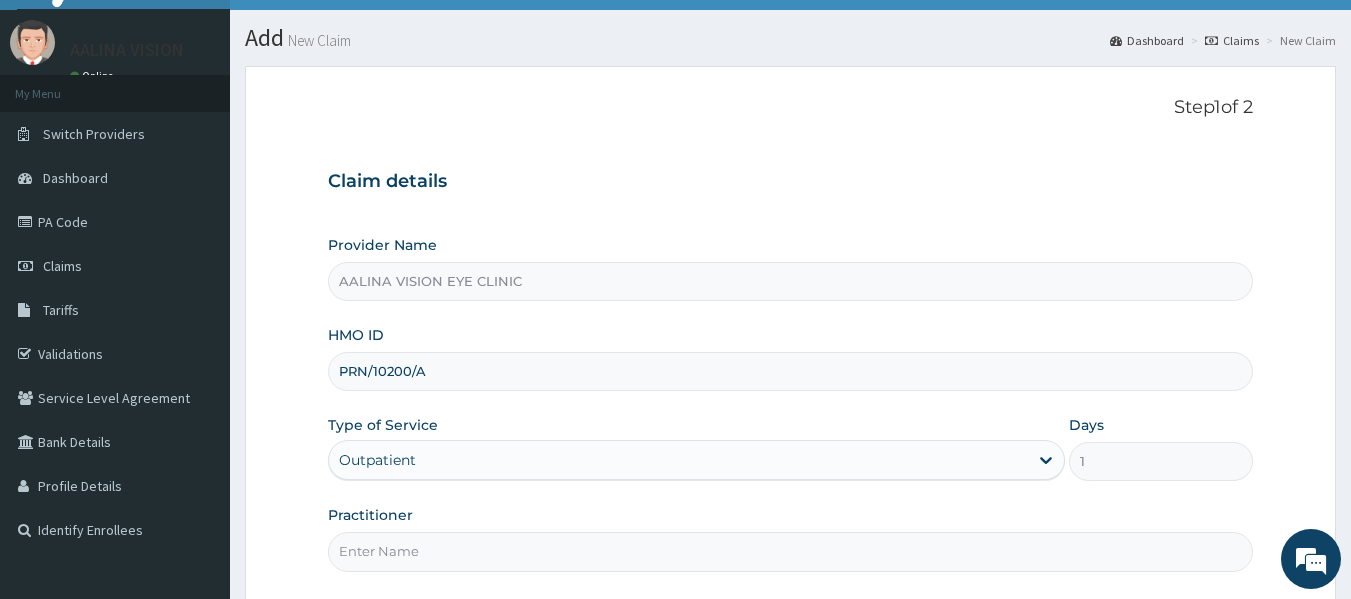 scroll, scrollTop: 80, scrollLeft: 0, axis: vertical 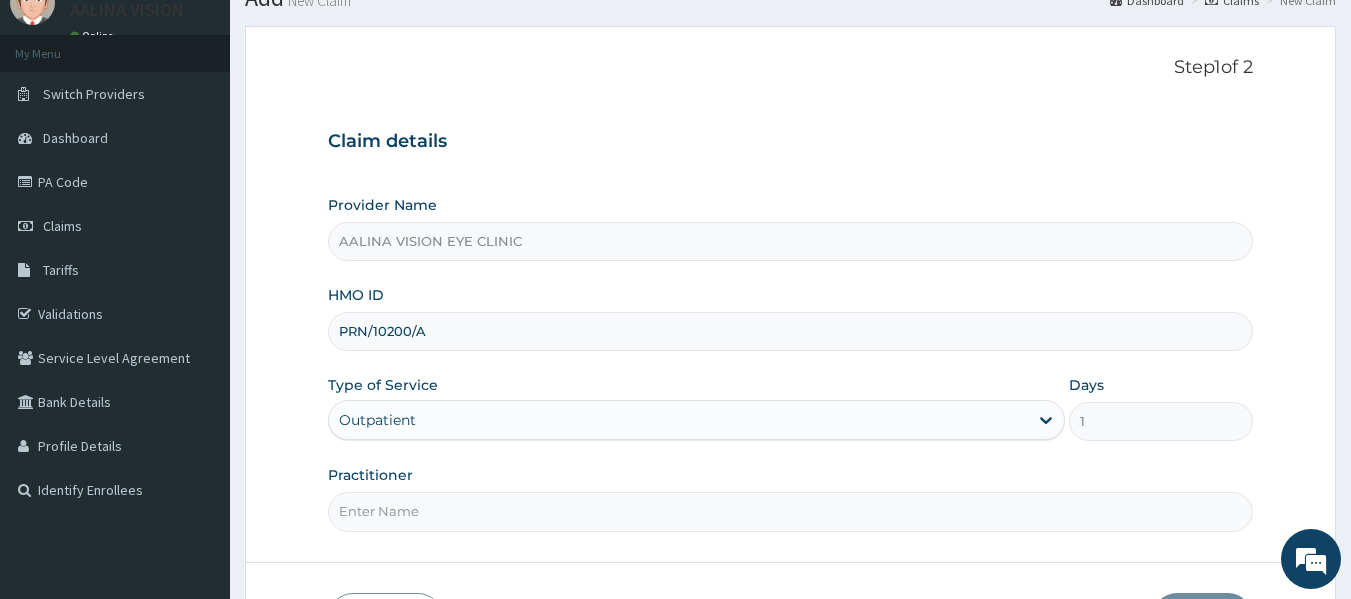 click on "Practitioner" at bounding box center [791, 511] 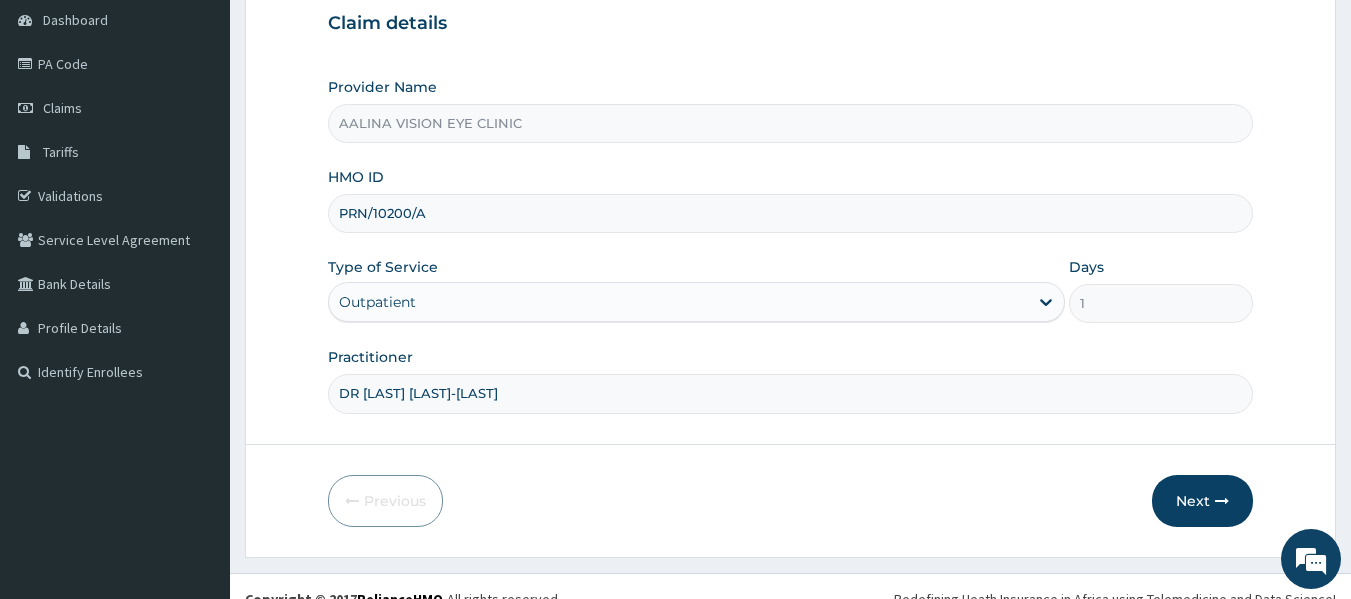 scroll, scrollTop: 200, scrollLeft: 0, axis: vertical 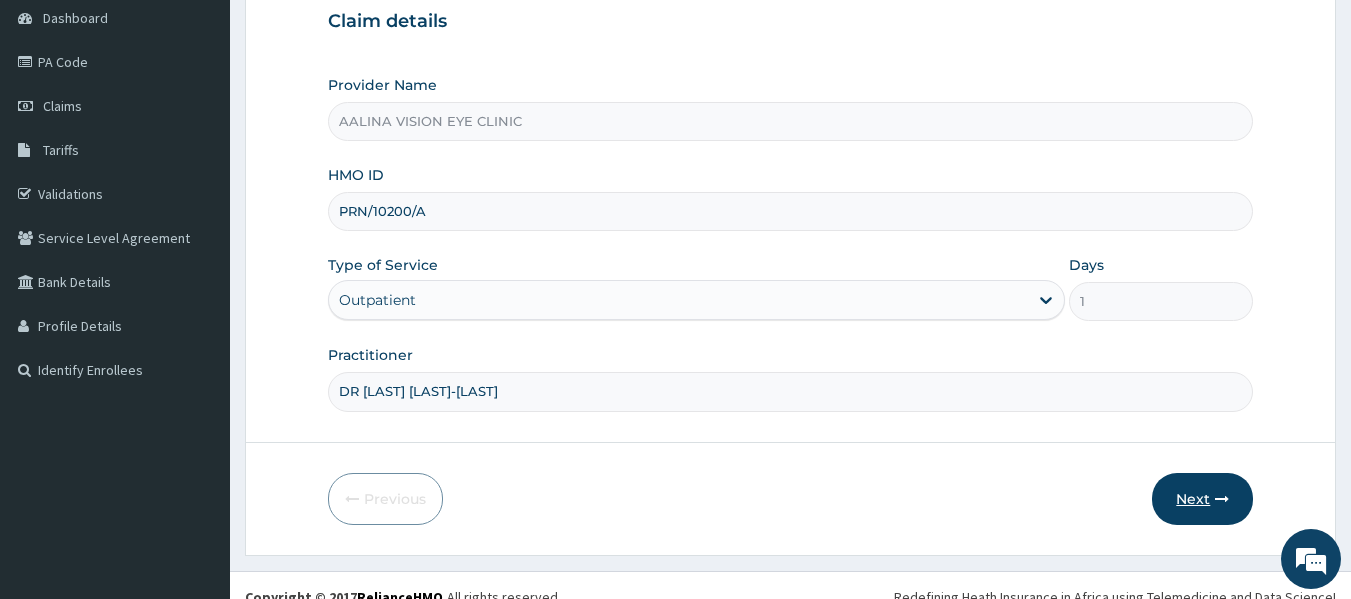 type on "DR GRACE AHAMS-AKOR" 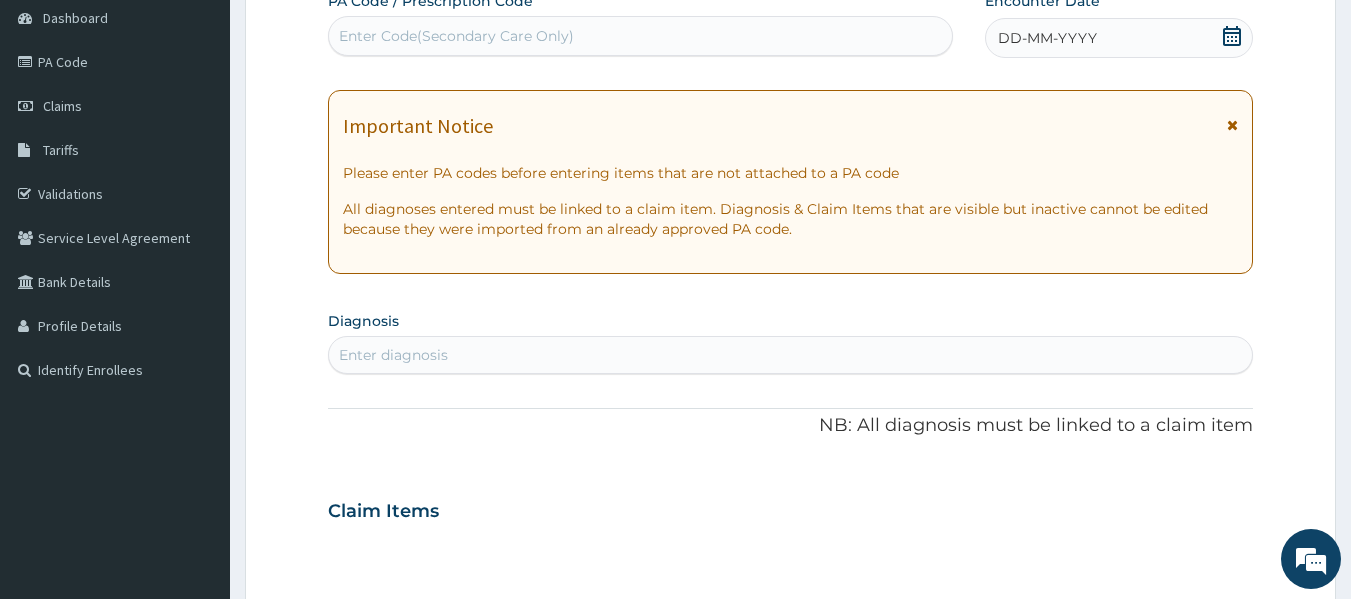 click on "Enter Code(Secondary Care Only)" at bounding box center [641, 36] 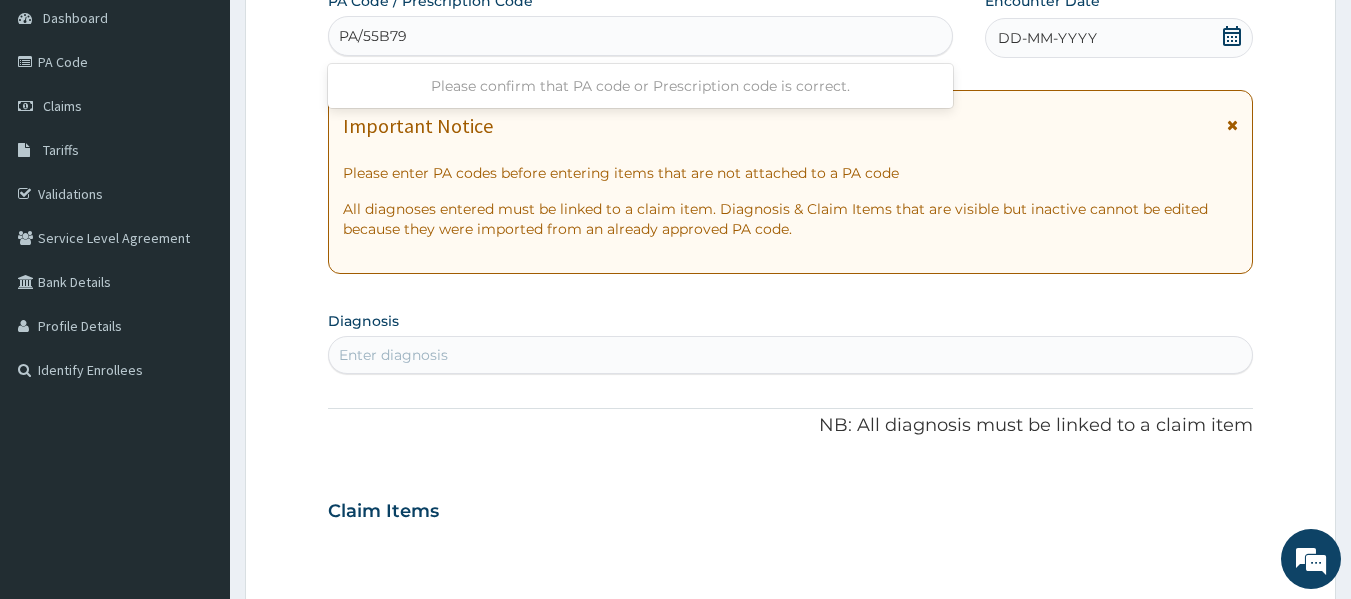 type on "PA/55B796" 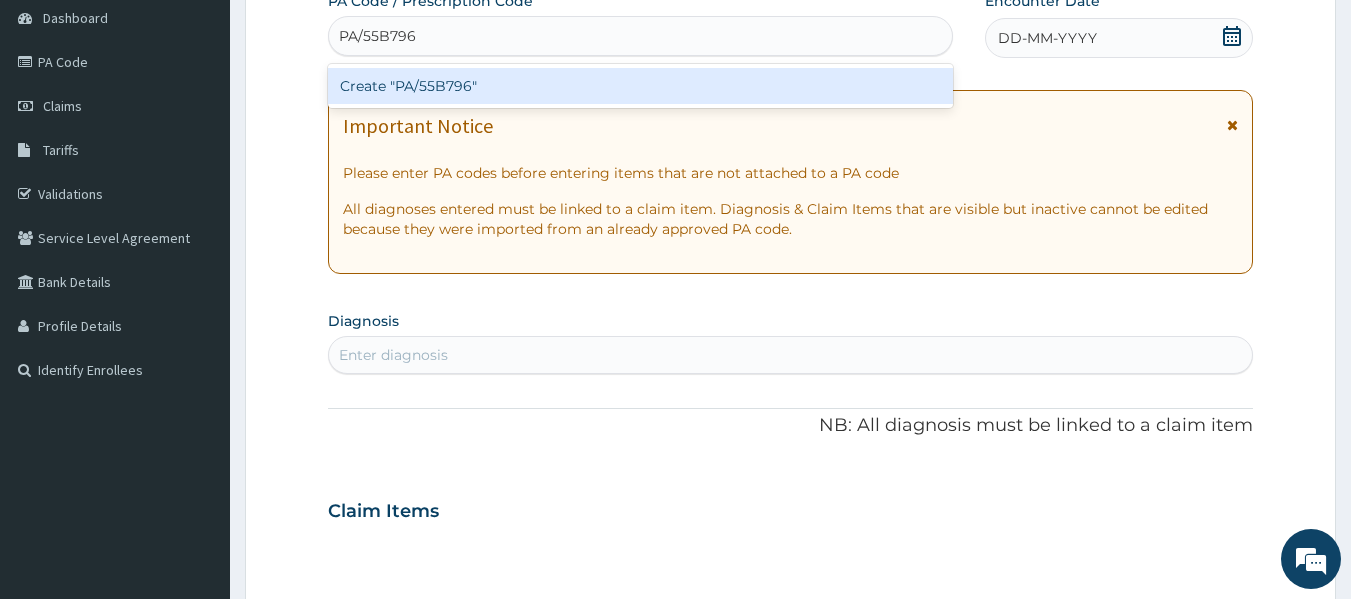 click on "Create "PA/55B796"" at bounding box center (641, 86) 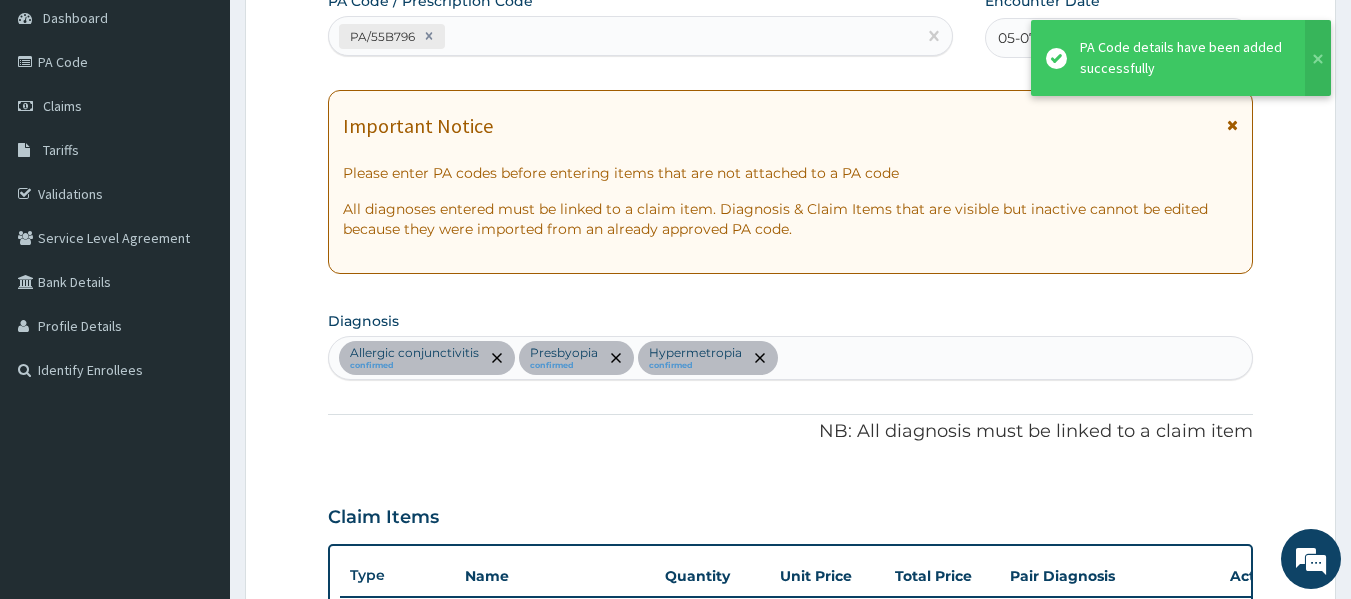 scroll, scrollTop: 1016, scrollLeft: 0, axis: vertical 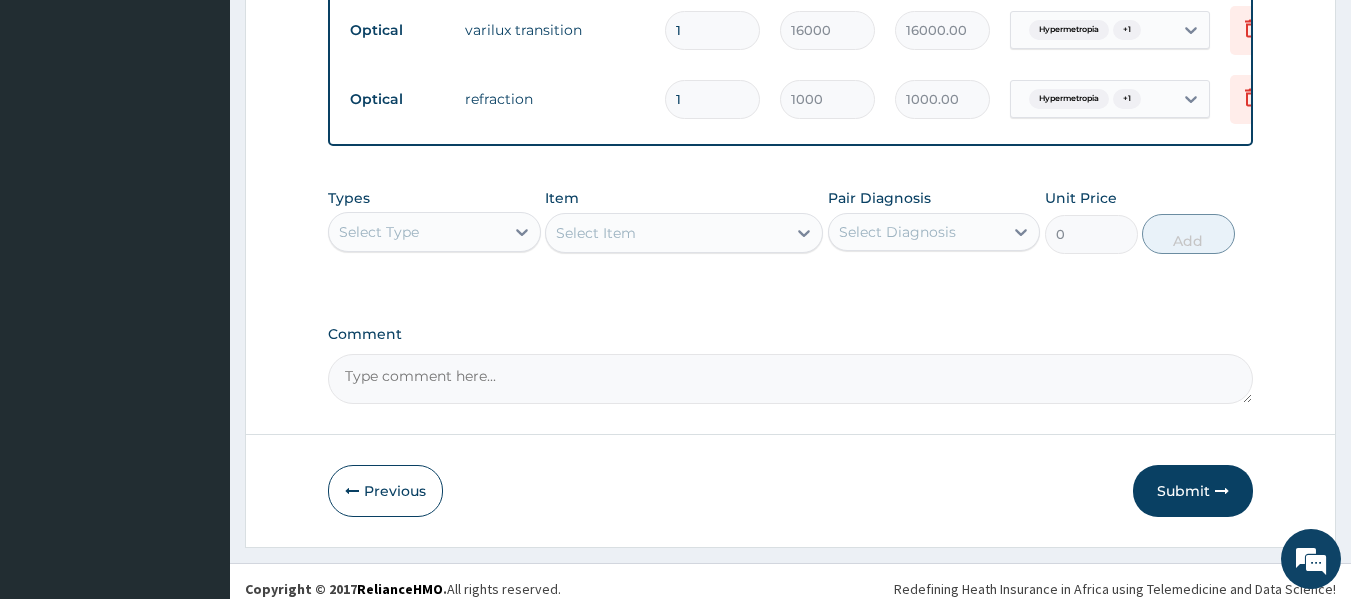 click on "Comment" at bounding box center (791, 379) 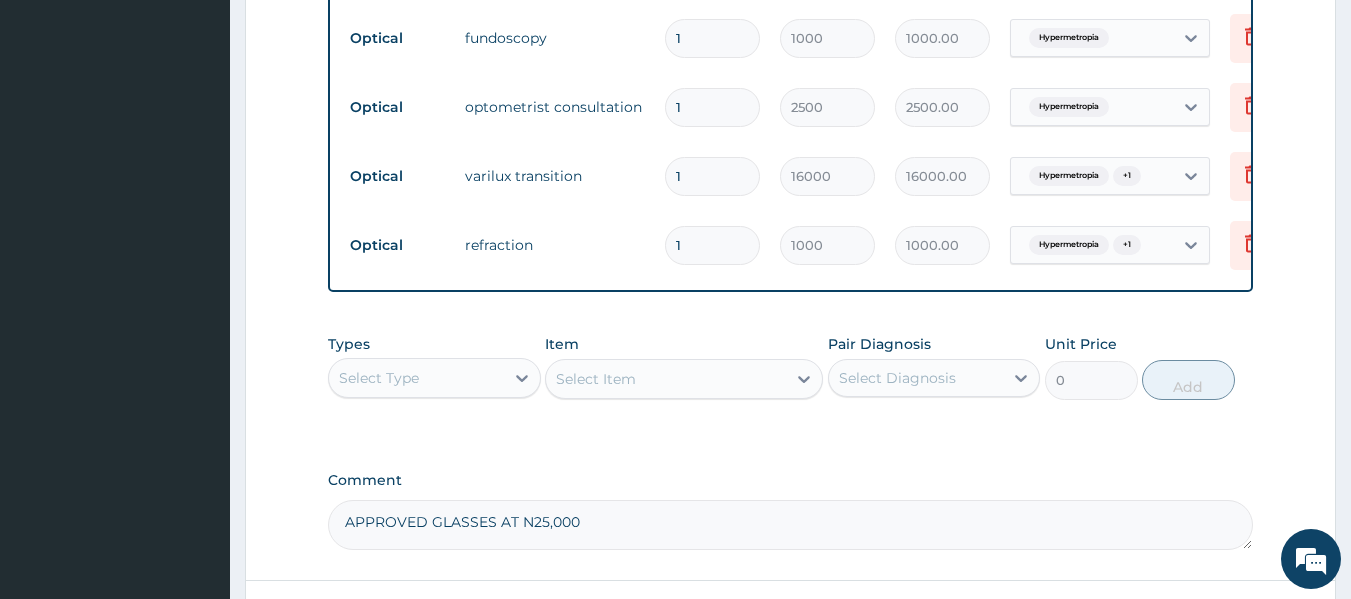 scroll, scrollTop: 1046, scrollLeft: 0, axis: vertical 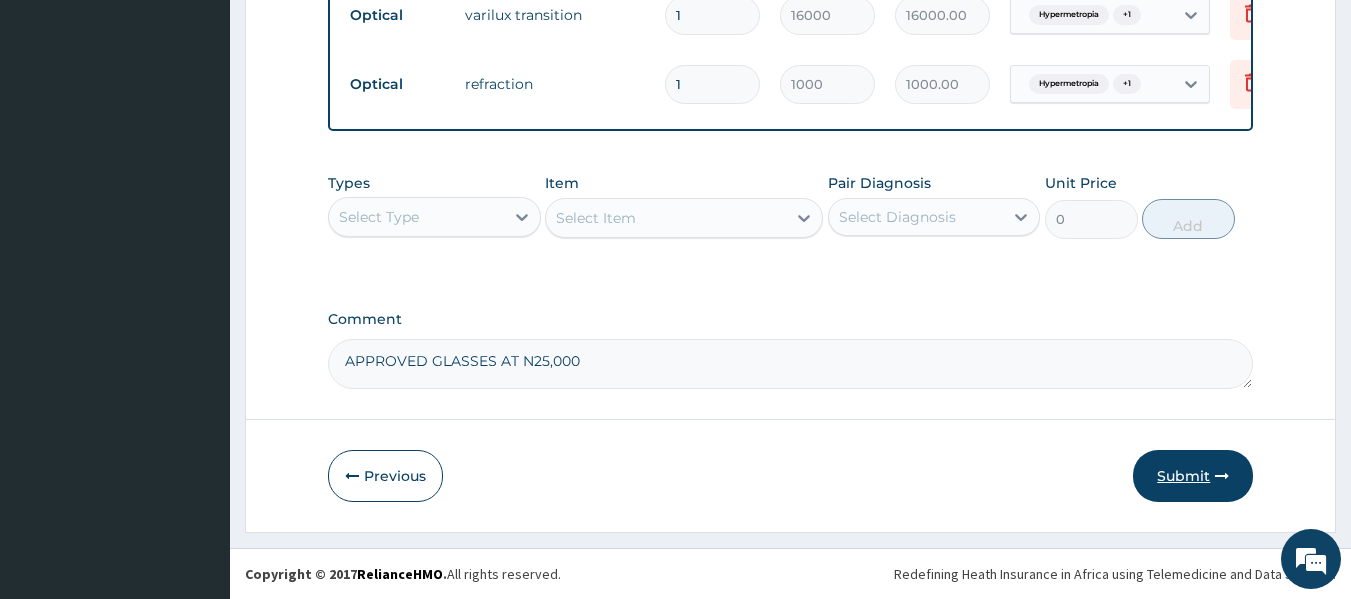 type on "APPROVED GLASSES AT N25,000" 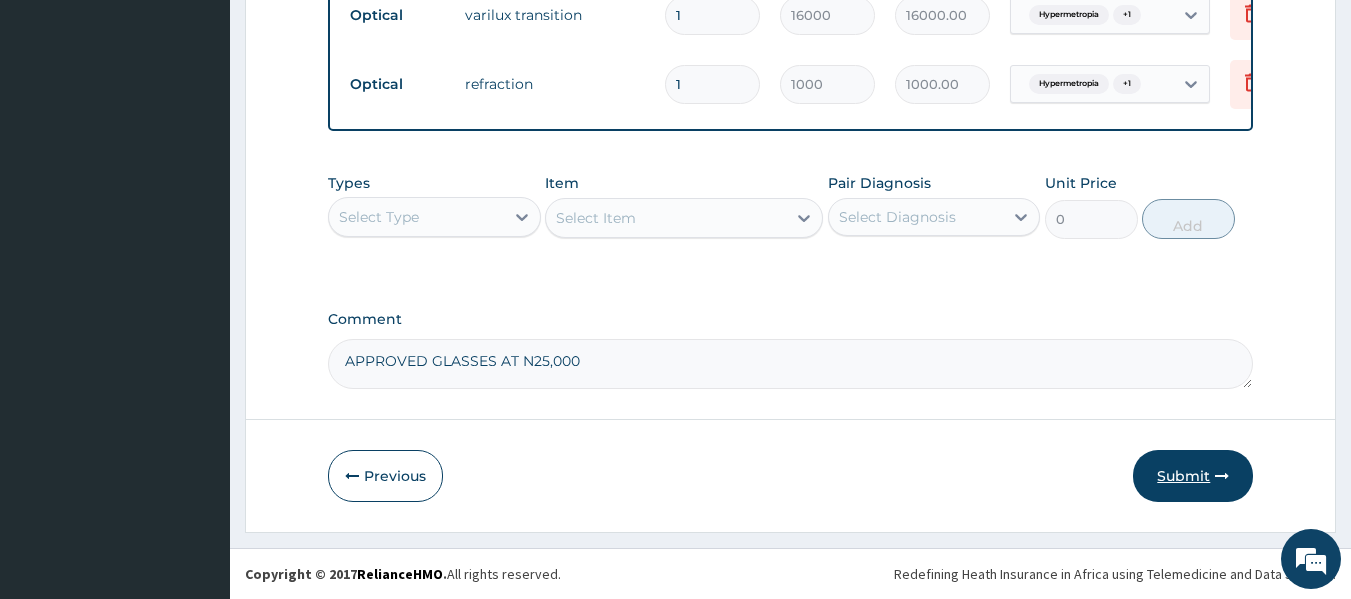 click on "Submit" at bounding box center (1193, 476) 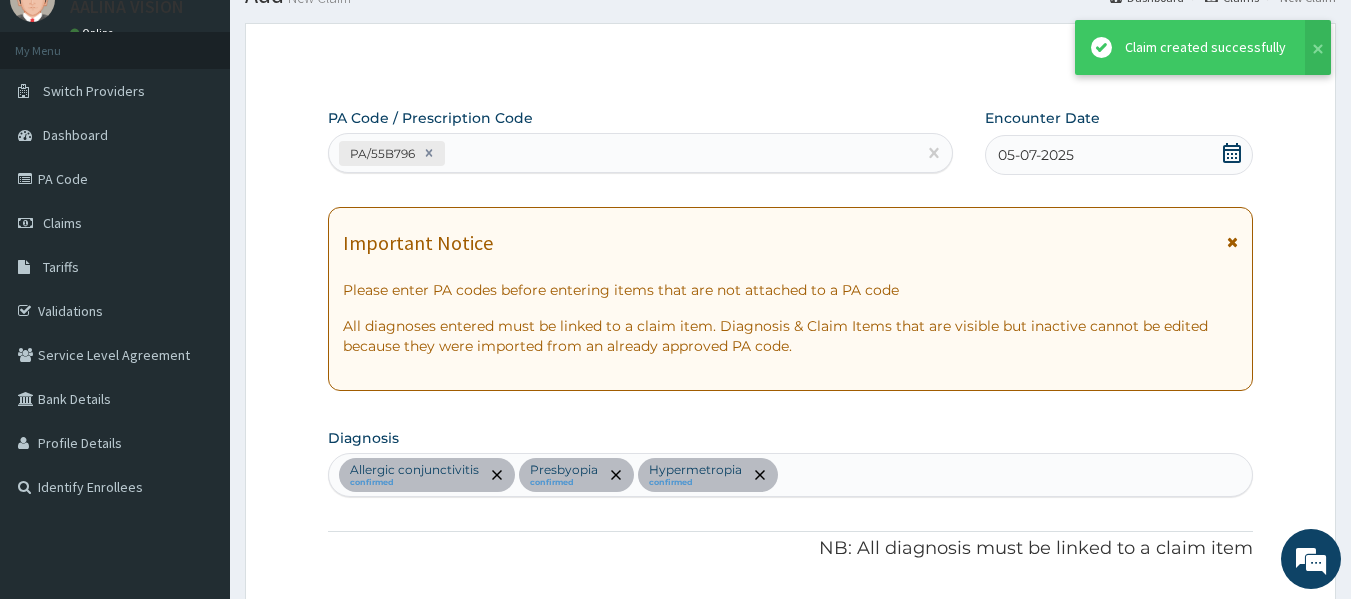 scroll, scrollTop: 1246, scrollLeft: 0, axis: vertical 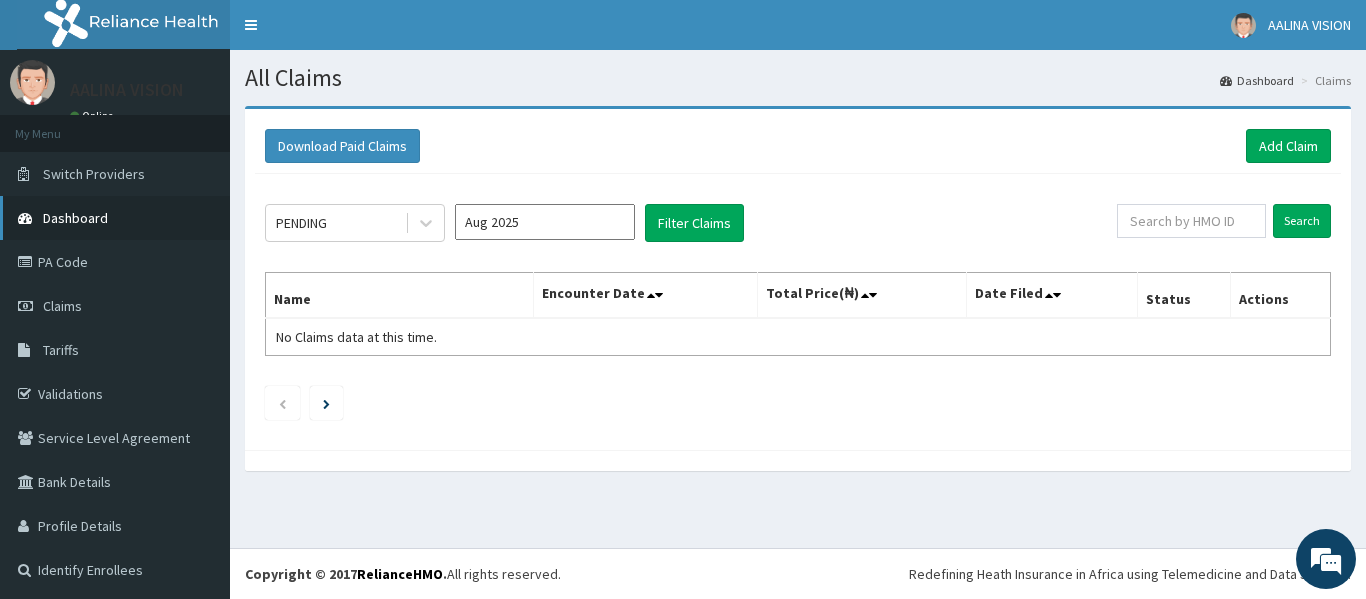 click on "Dashboard" at bounding box center [75, 218] 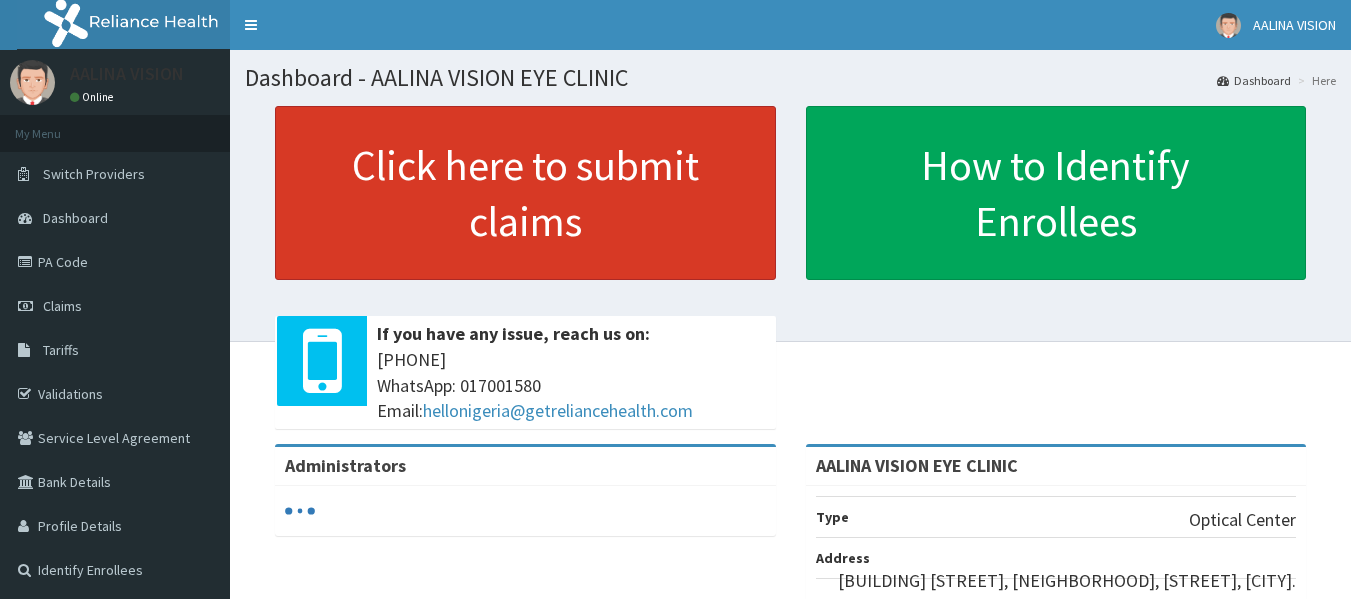 scroll, scrollTop: 0, scrollLeft: 0, axis: both 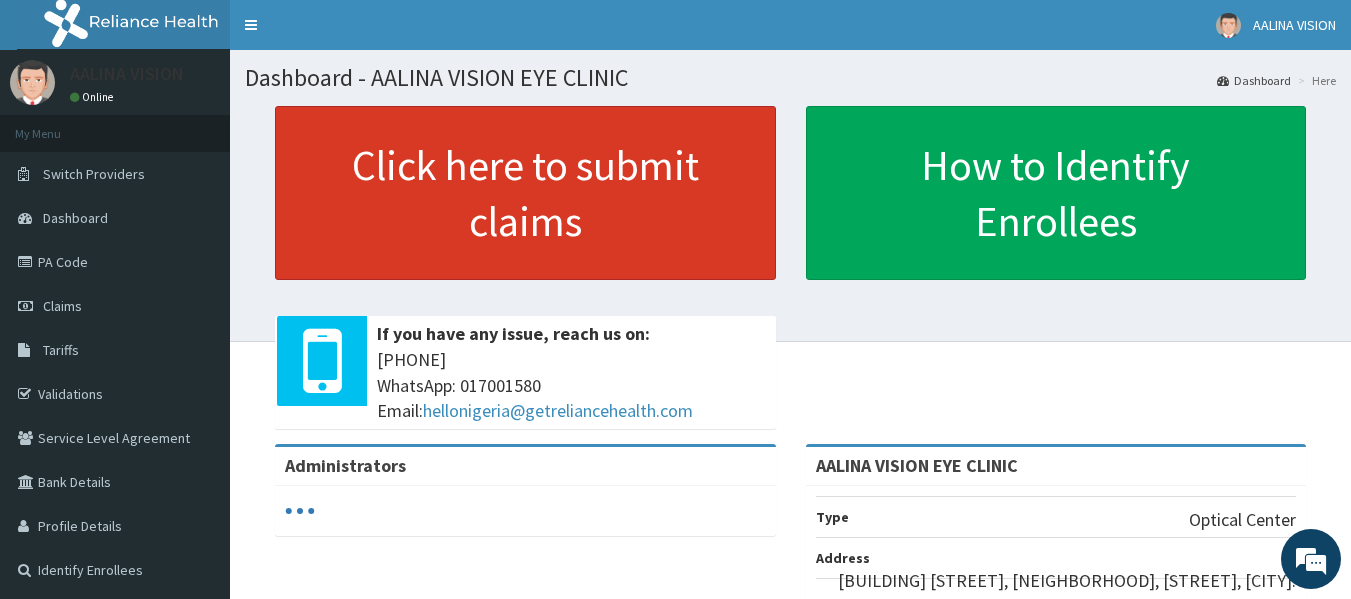 click on "Click here to submit claims" at bounding box center (525, 193) 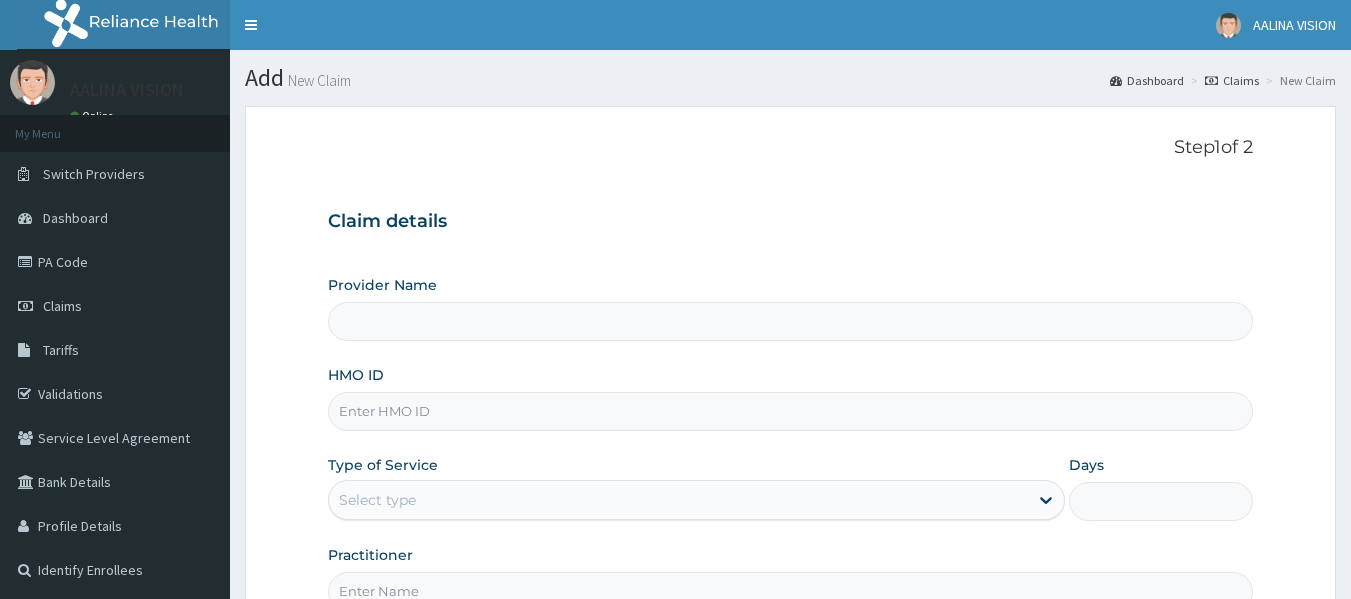 scroll, scrollTop: 0, scrollLeft: 0, axis: both 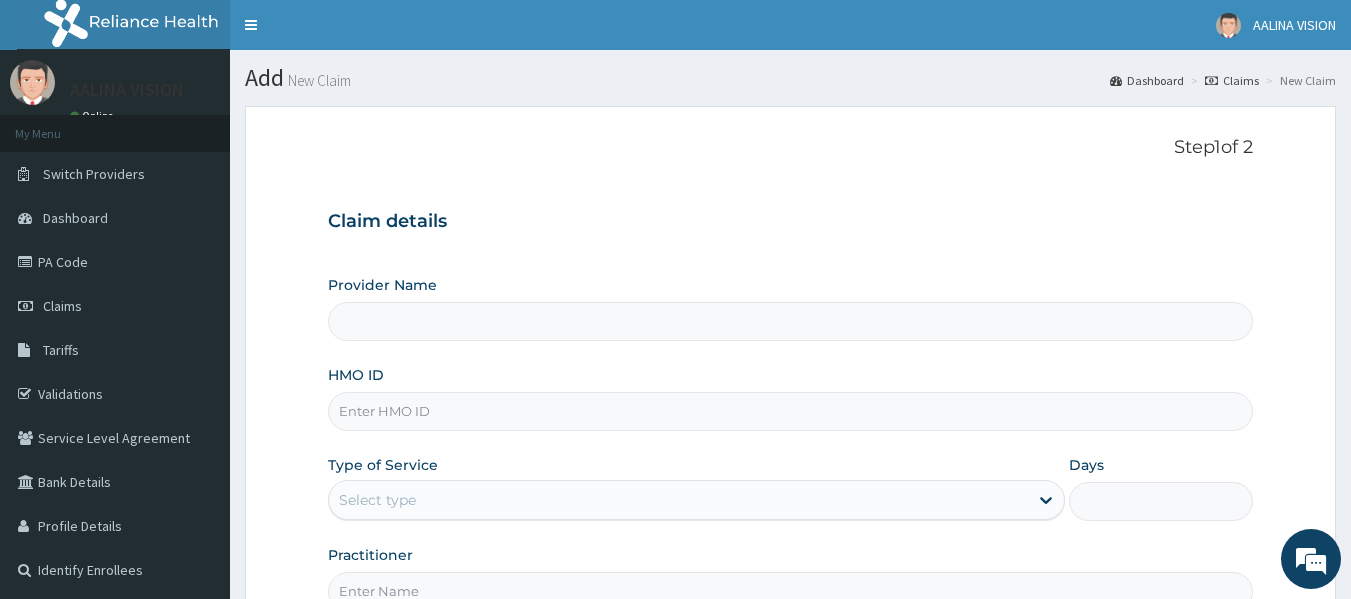 type on "AALINA VISION EYE CLINIC" 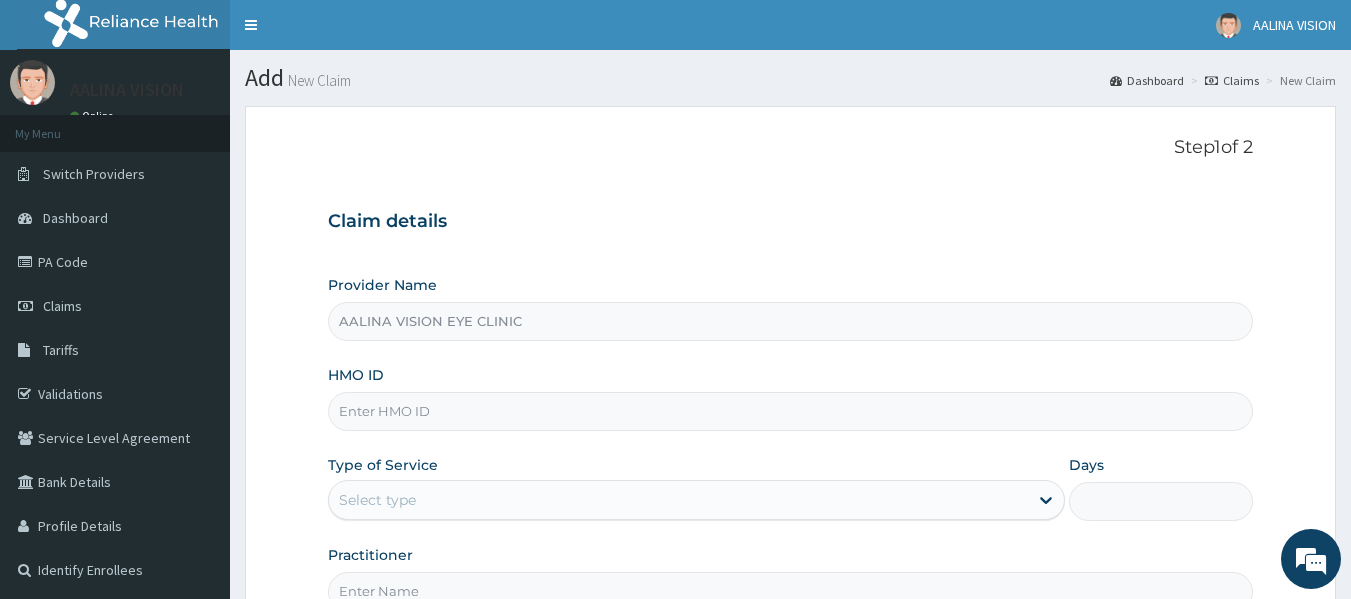click on "HMO ID" at bounding box center (791, 411) 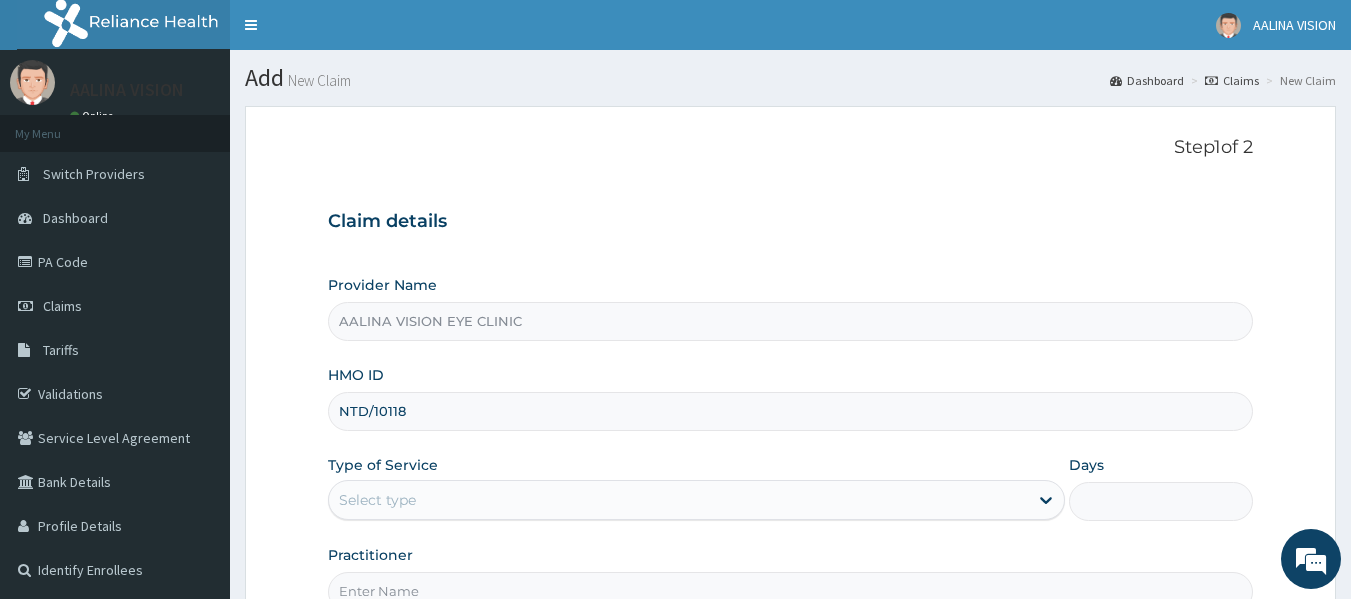 scroll, scrollTop: 0, scrollLeft: 0, axis: both 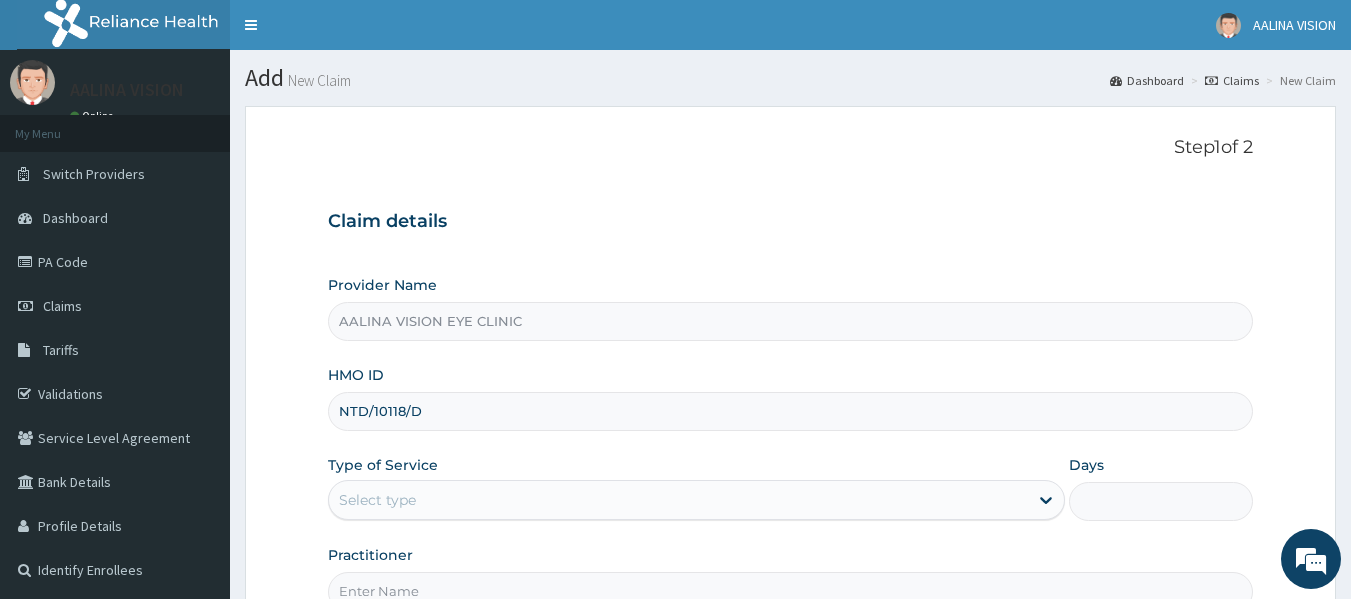 type on "NTD/10118/D" 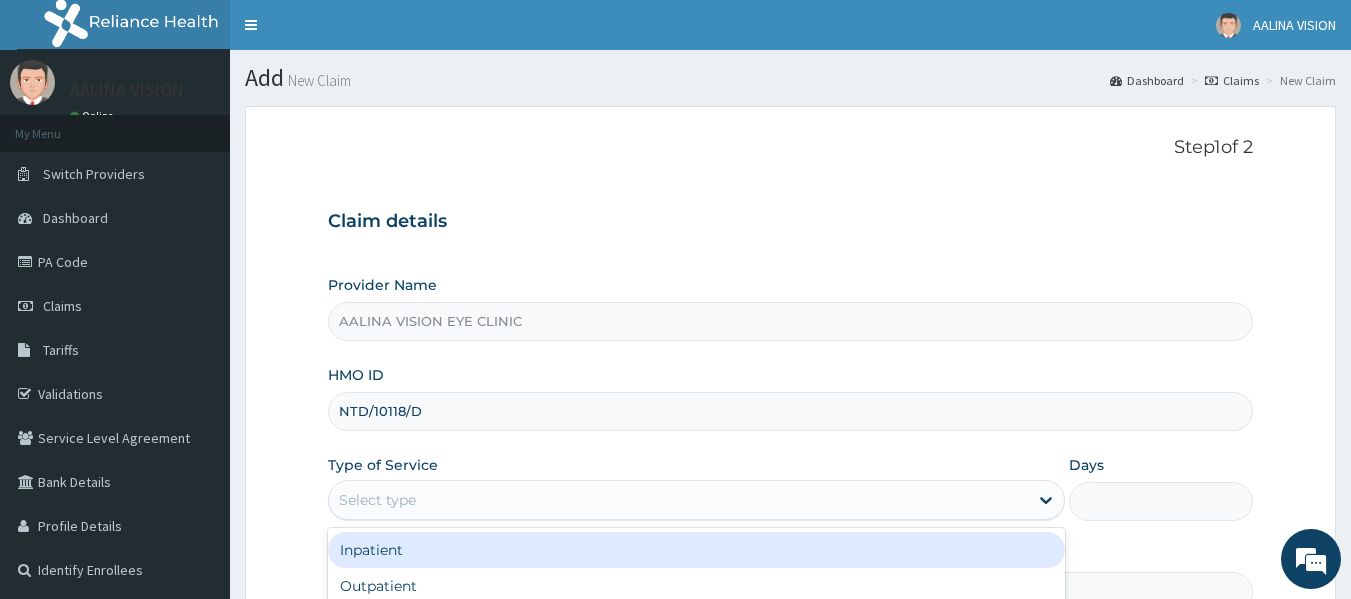 click on "Select type" at bounding box center (377, 500) 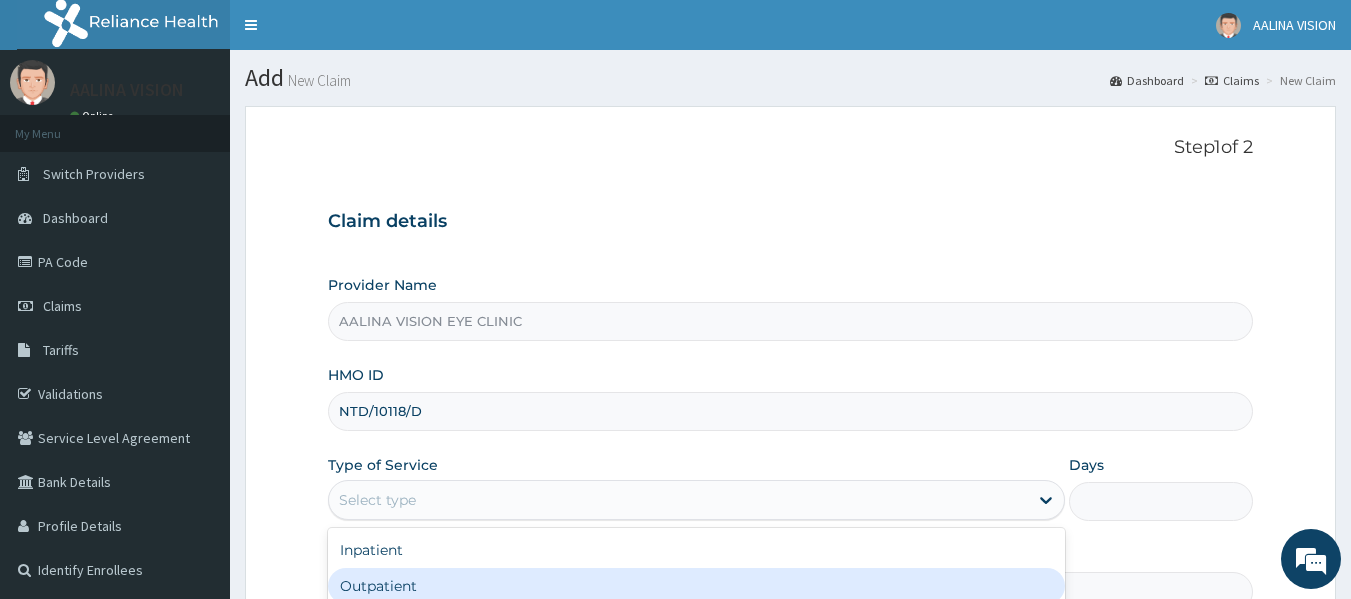 click on "Outpatient" at bounding box center (696, 586) 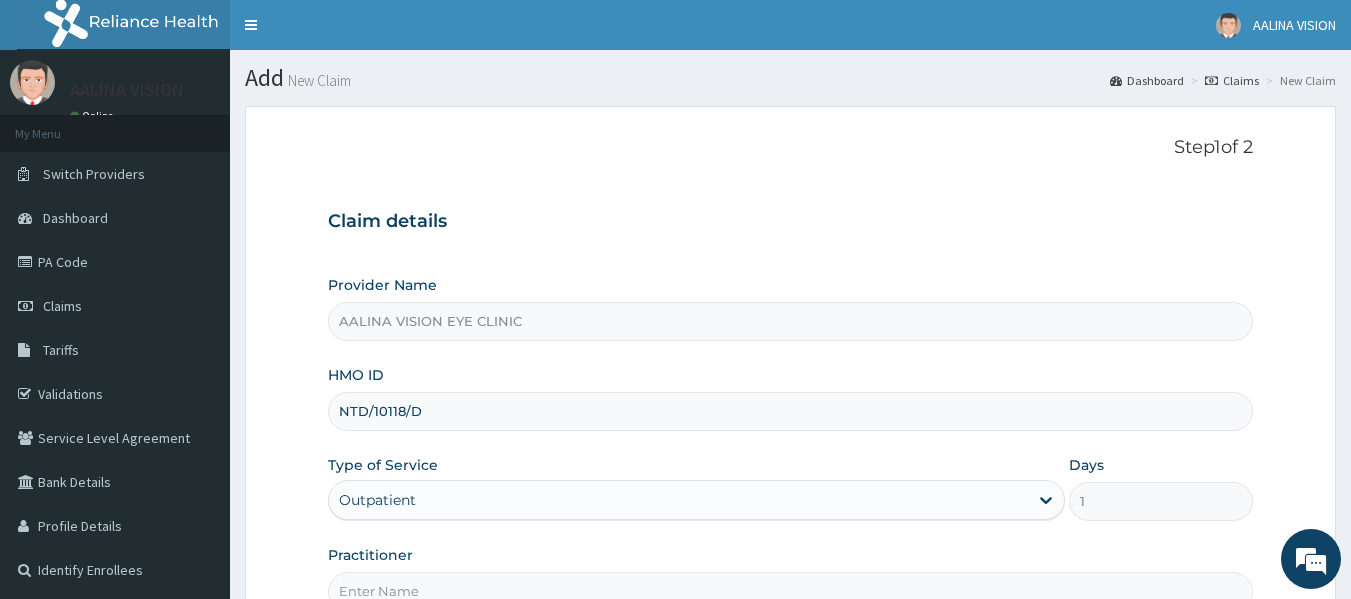click on "Practitioner" at bounding box center [791, 591] 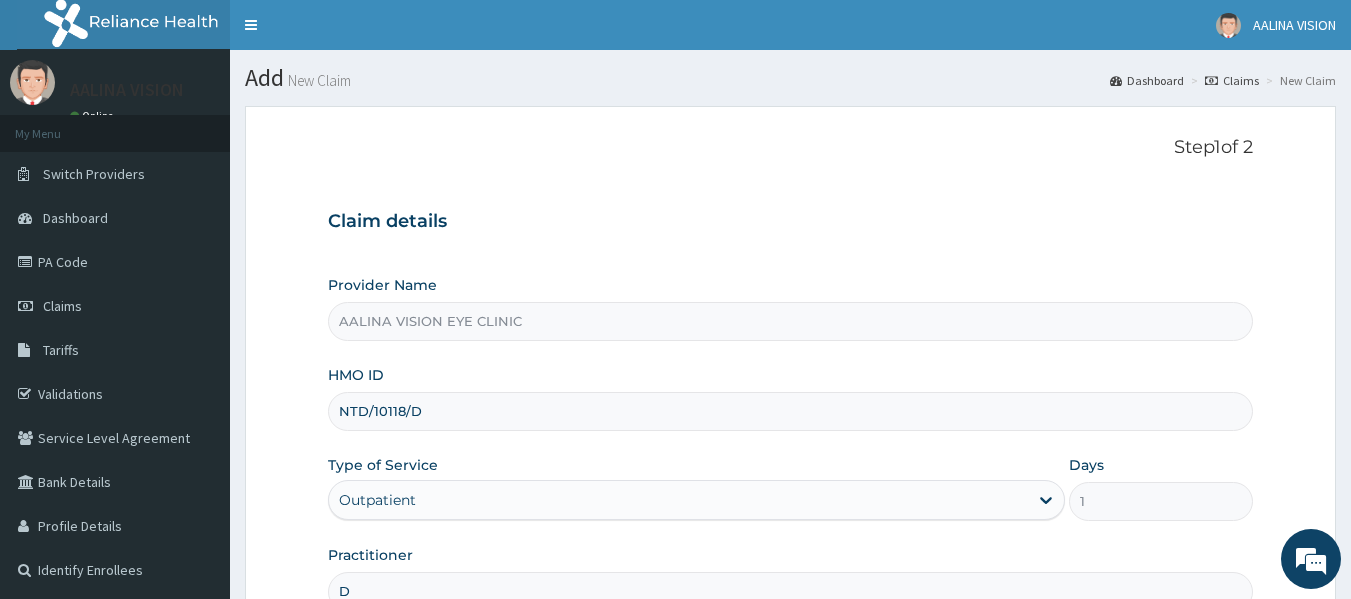 scroll, scrollTop: 1, scrollLeft: 0, axis: vertical 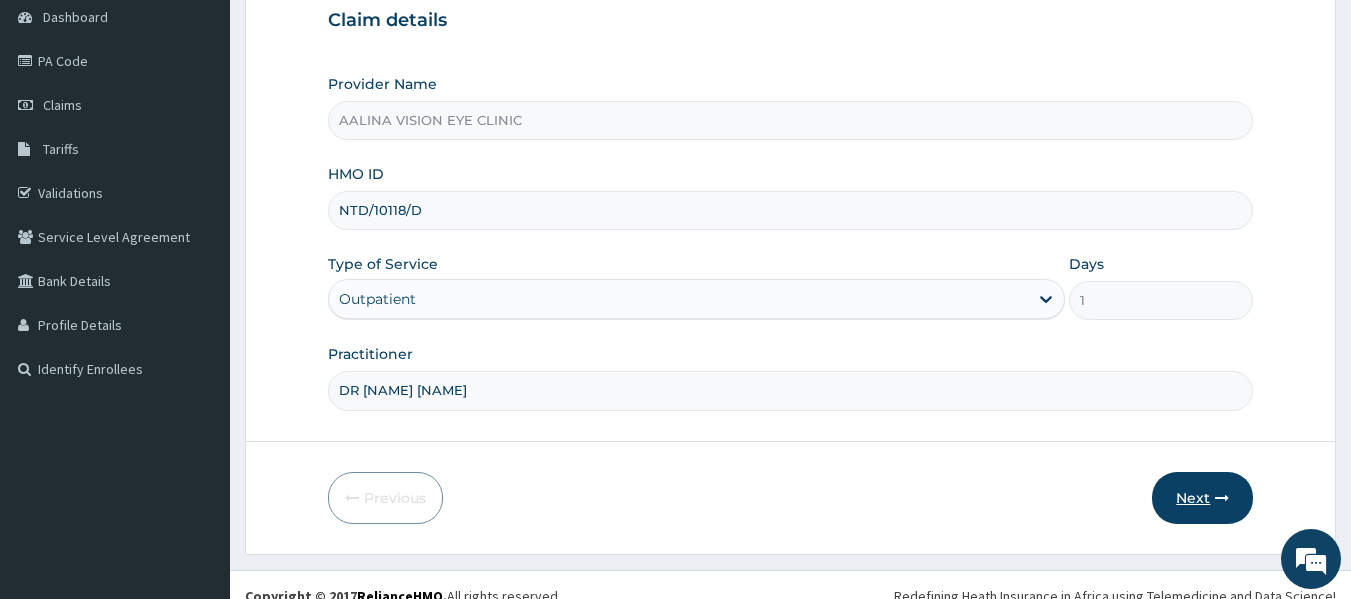 type on "DR GRACE AHAMS-AKOR" 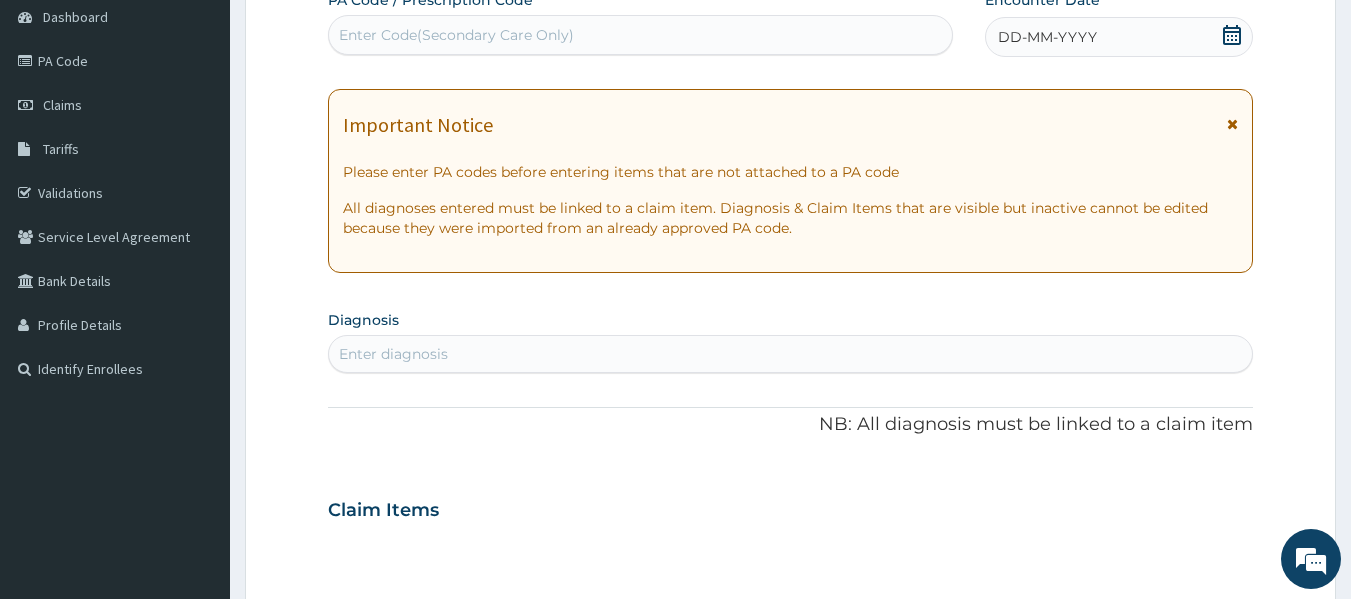 click on "Enter Code(Secondary Care Only)" at bounding box center [641, 35] 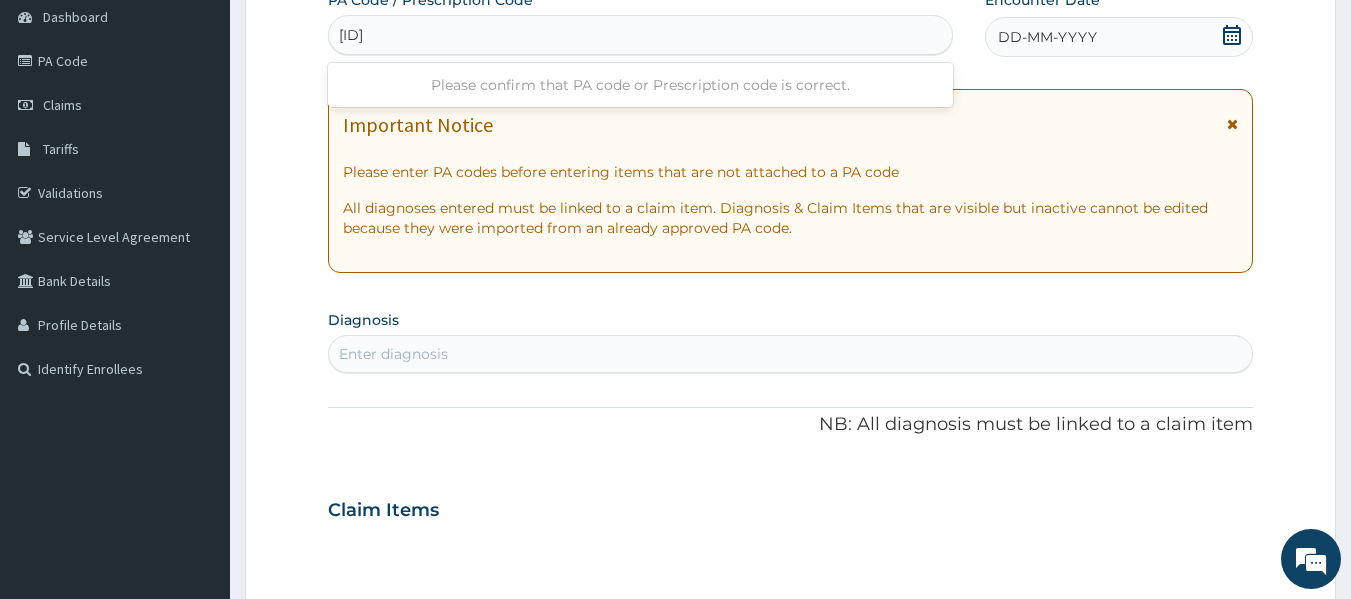 type on "PA/B58212" 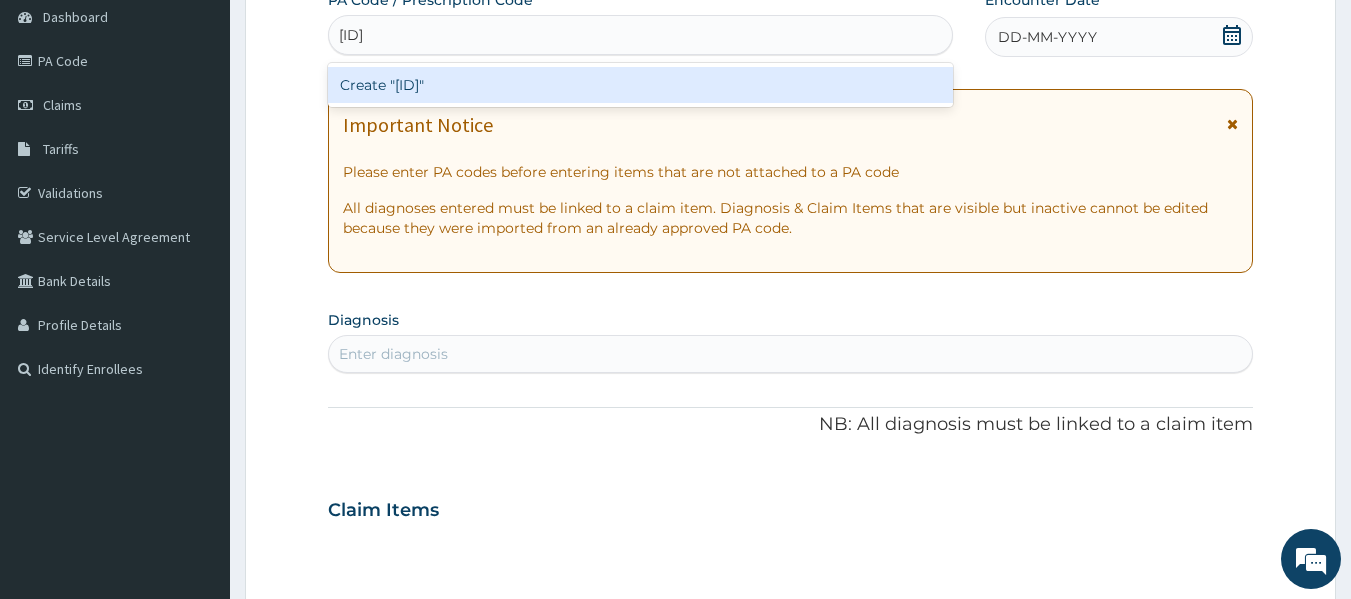 click on "Create "PA/B58212"" at bounding box center (641, 85) 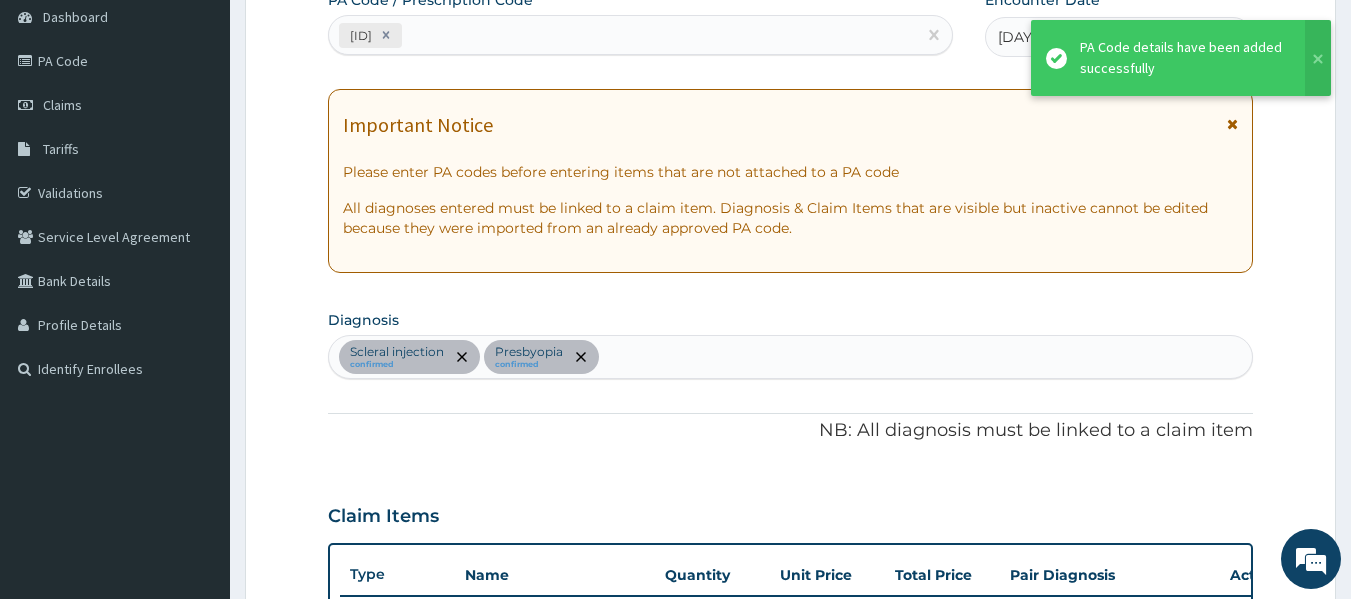 scroll, scrollTop: 947, scrollLeft: 0, axis: vertical 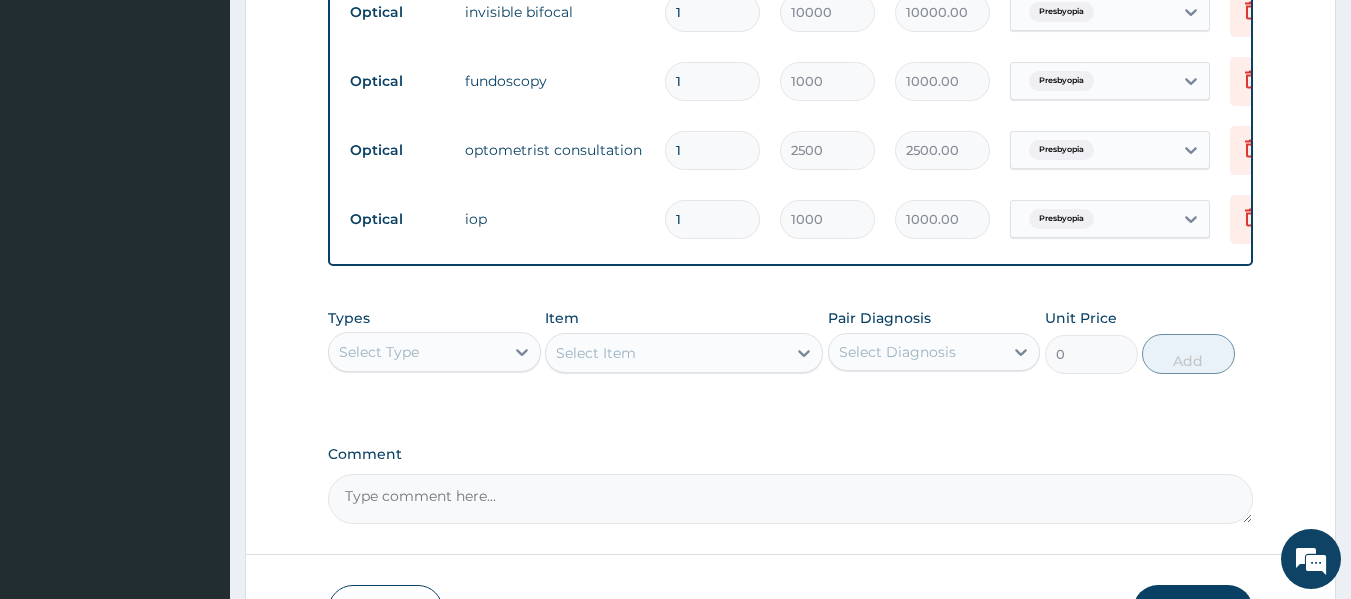 click on "Comment" at bounding box center (791, 499) 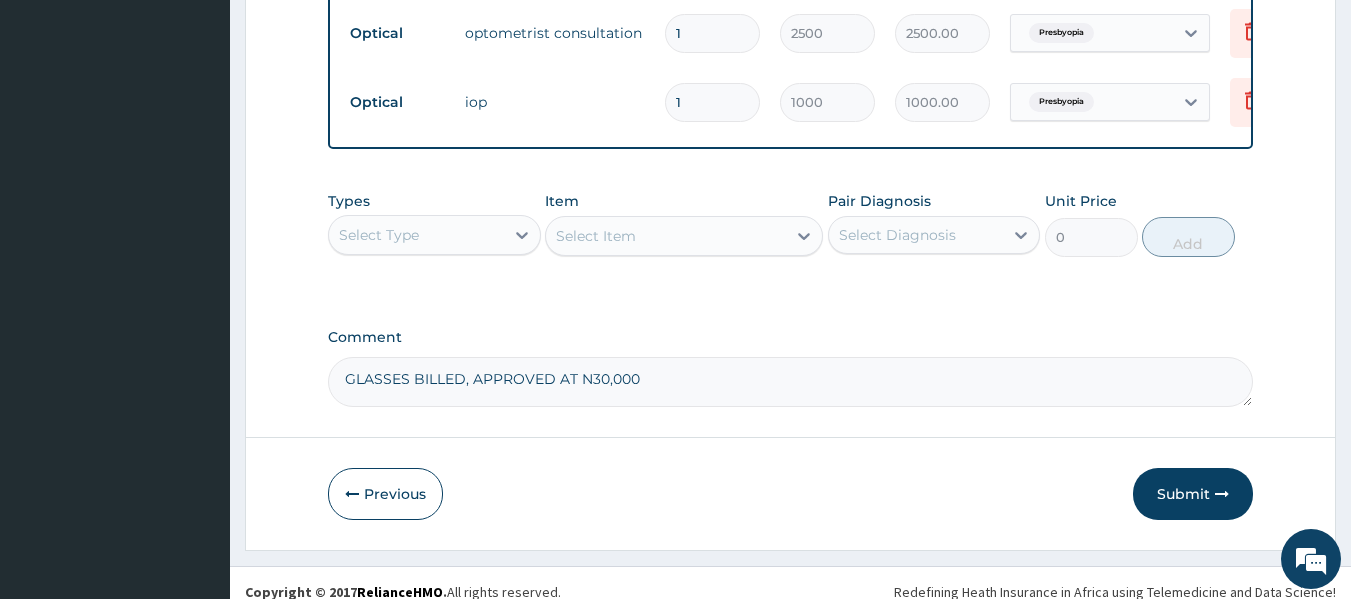 scroll, scrollTop: 1177, scrollLeft: 0, axis: vertical 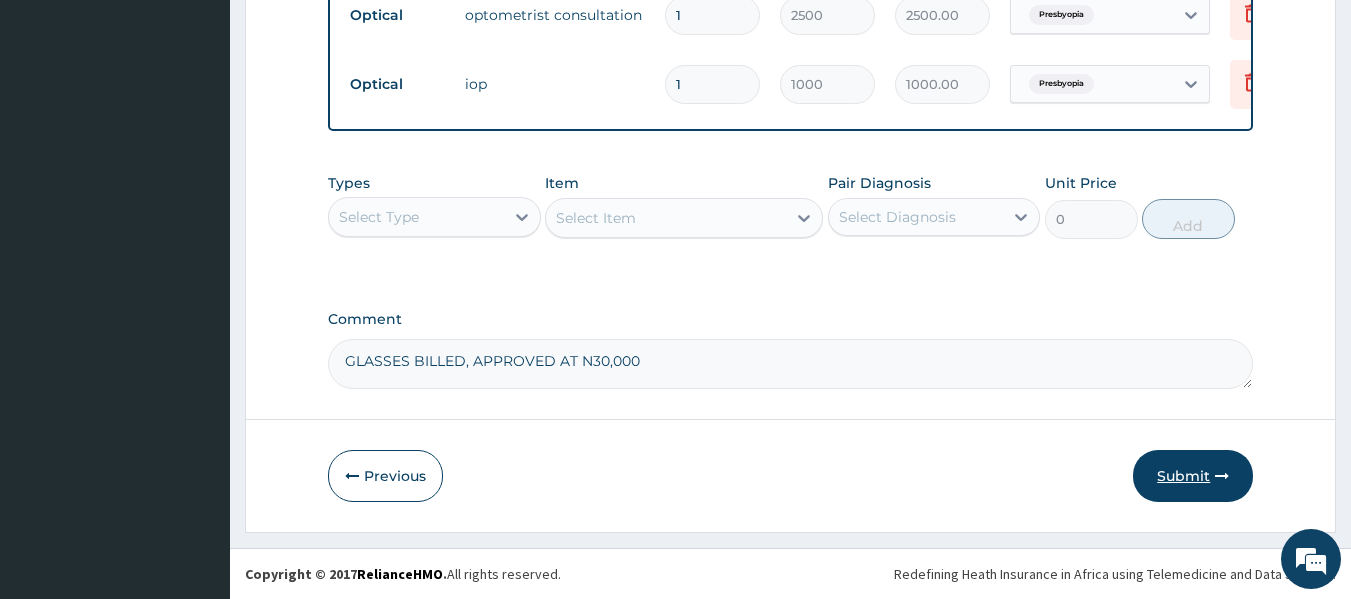 type on "GLASSES BILLED, APPROVED AT N30,000" 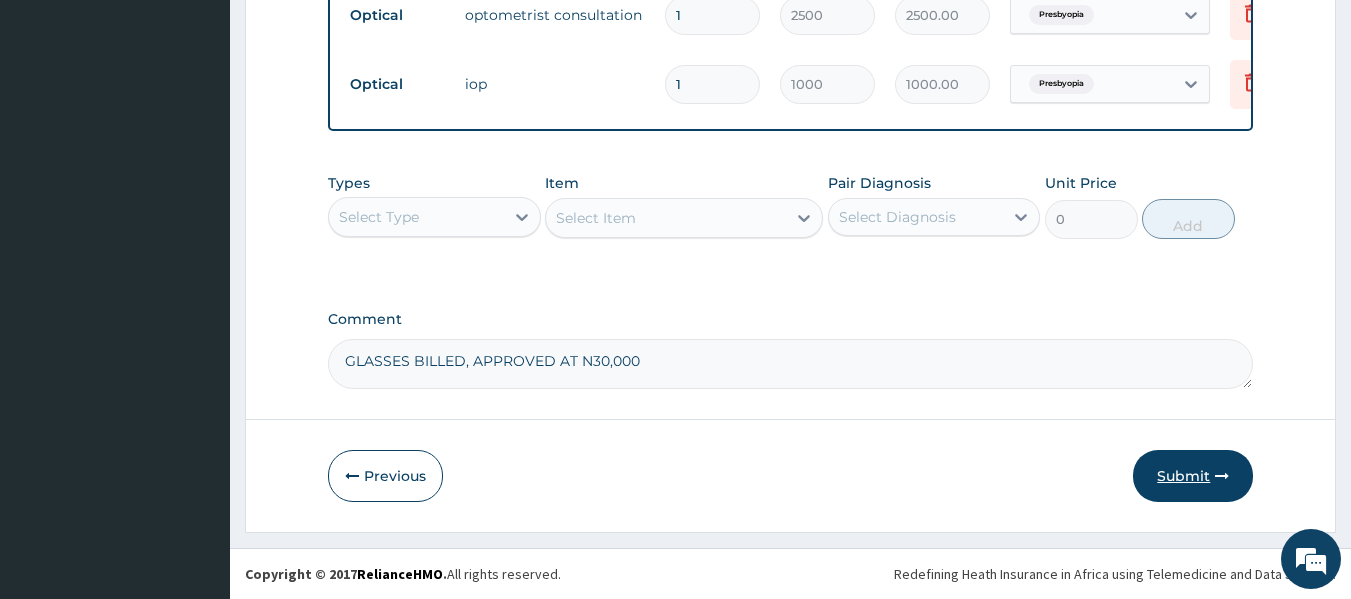 click on "Submit" at bounding box center (1193, 476) 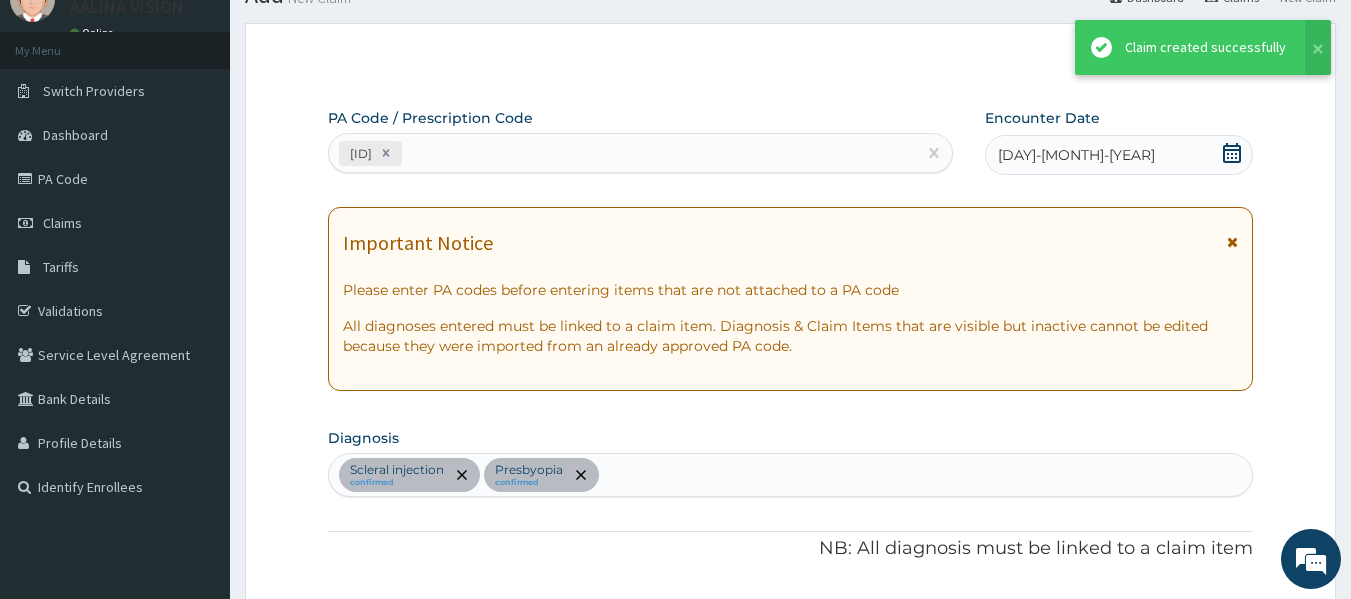 scroll, scrollTop: 1177, scrollLeft: 0, axis: vertical 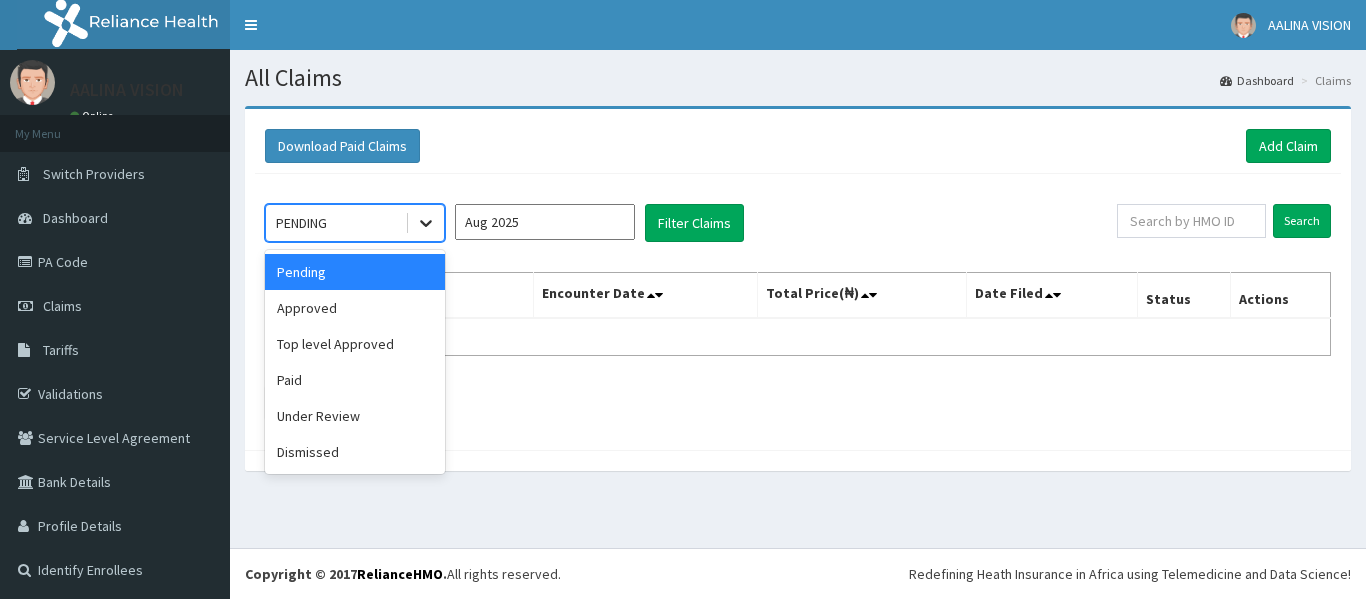 click 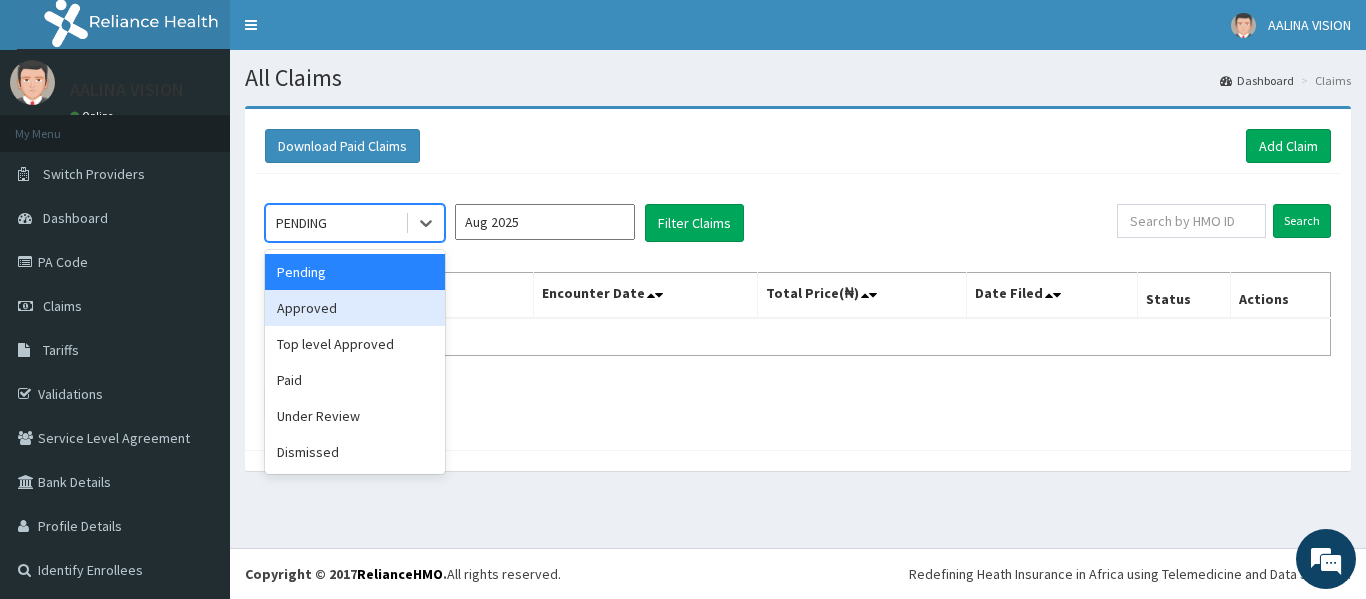 click on "Approved" at bounding box center [355, 308] 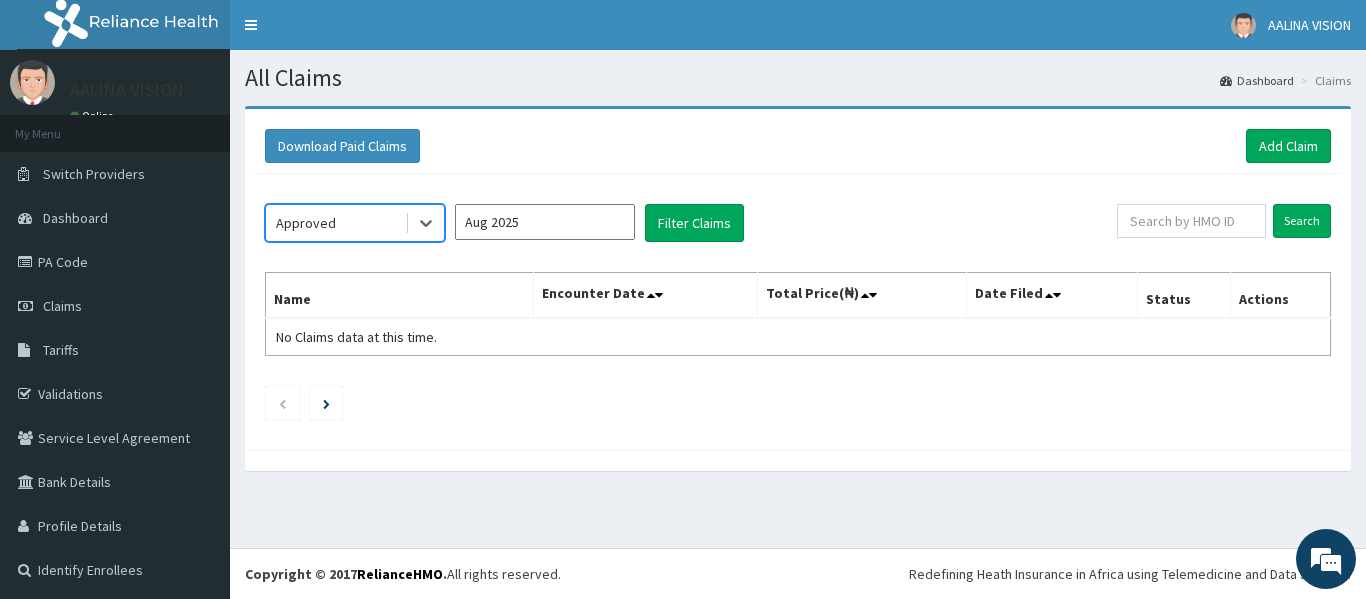 scroll, scrollTop: 0, scrollLeft: 0, axis: both 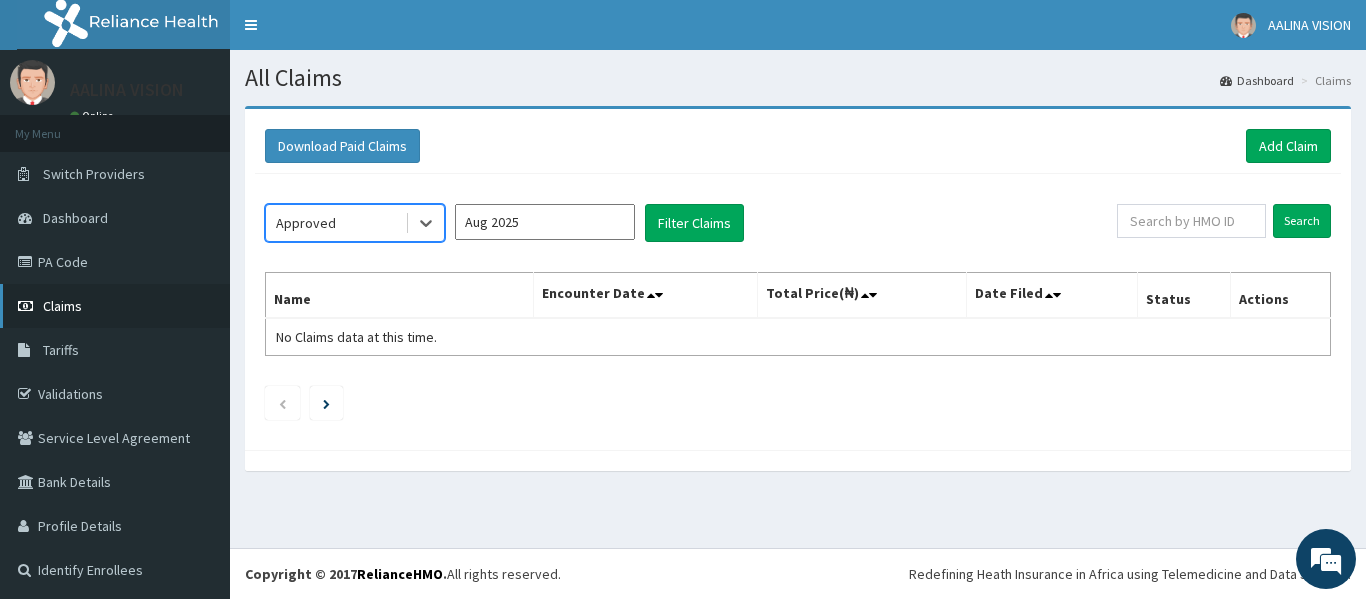 click on "Claims" at bounding box center (62, 306) 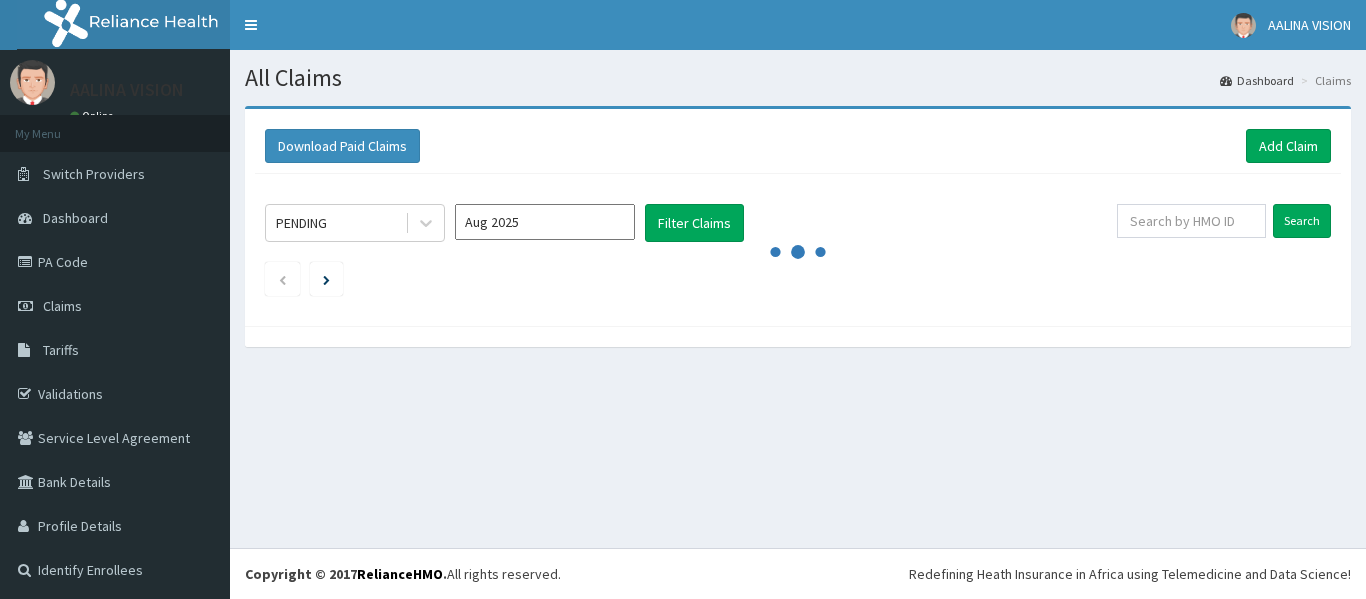 scroll, scrollTop: 0, scrollLeft: 0, axis: both 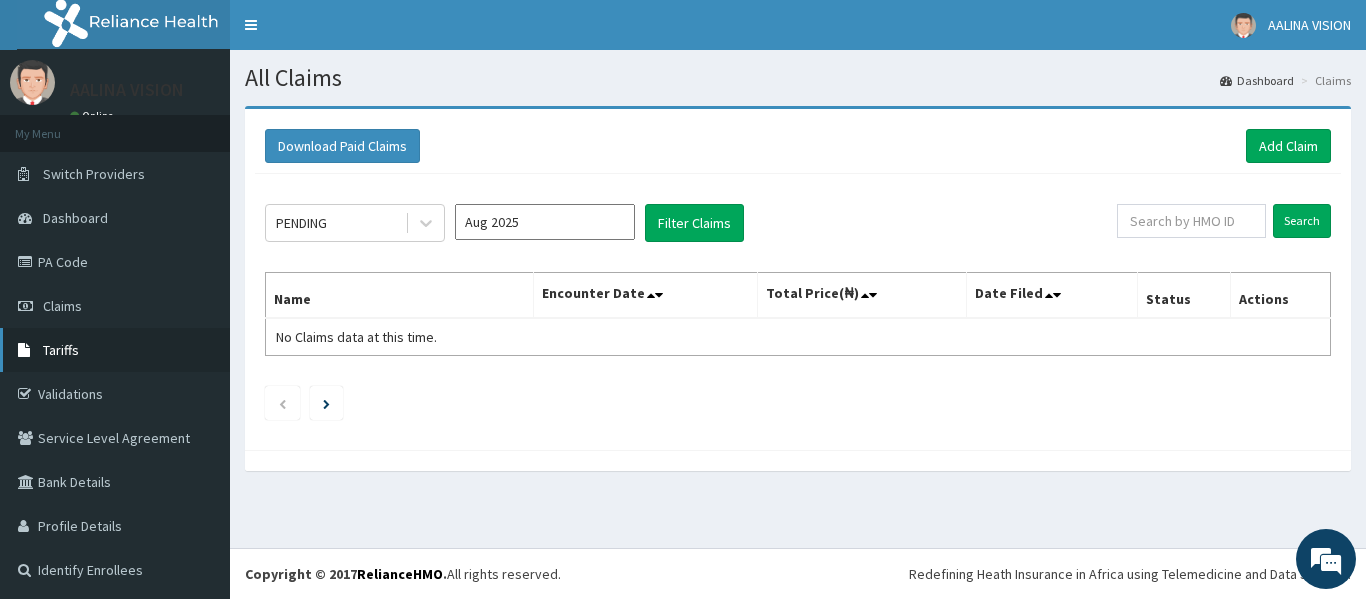 click on "Tariffs" at bounding box center [61, 350] 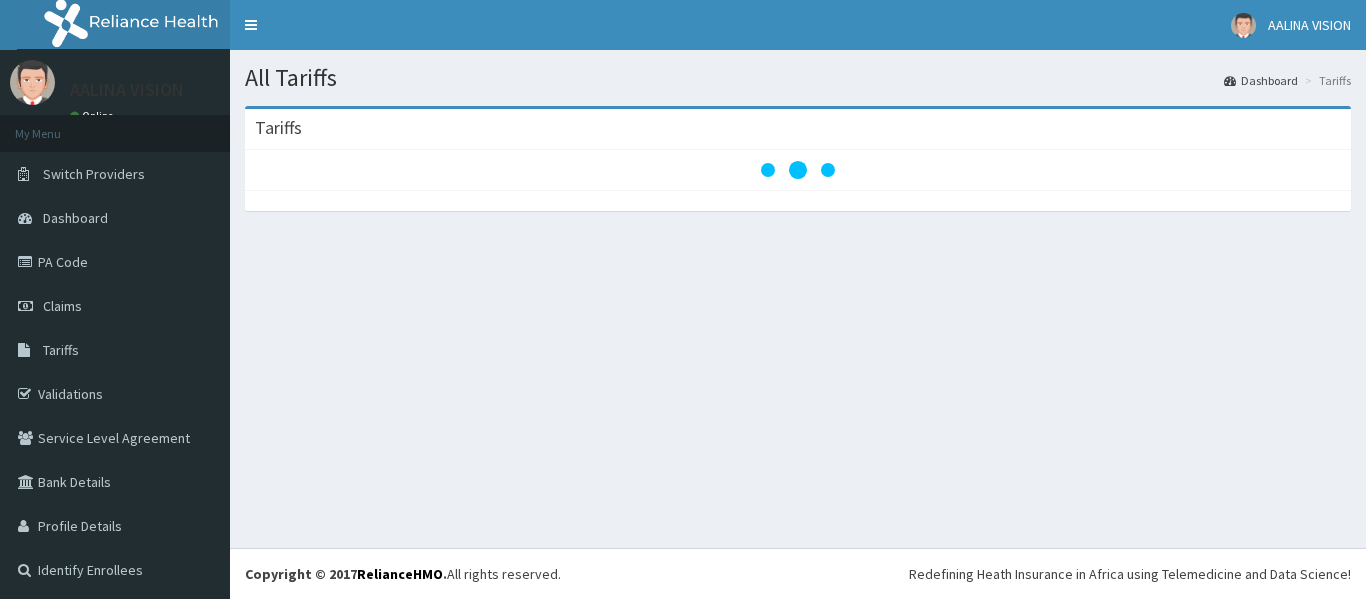 scroll, scrollTop: 0, scrollLeft: 0, axis: both 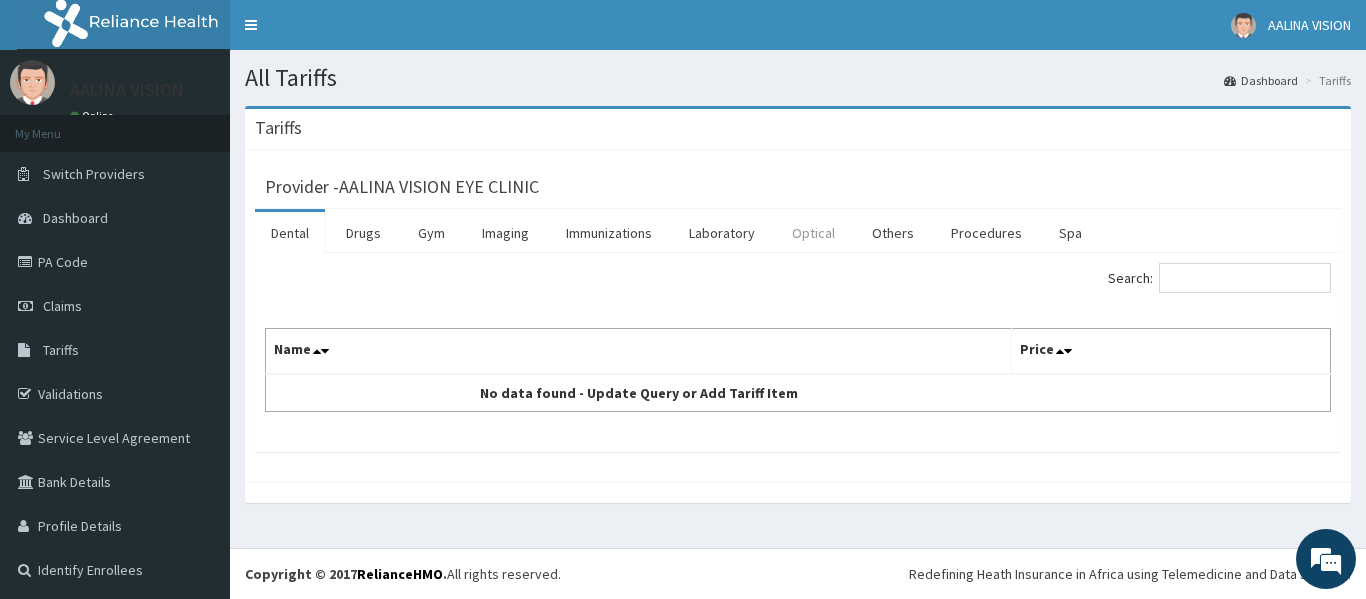 click on "Optical" at bounding box center [813, 233] 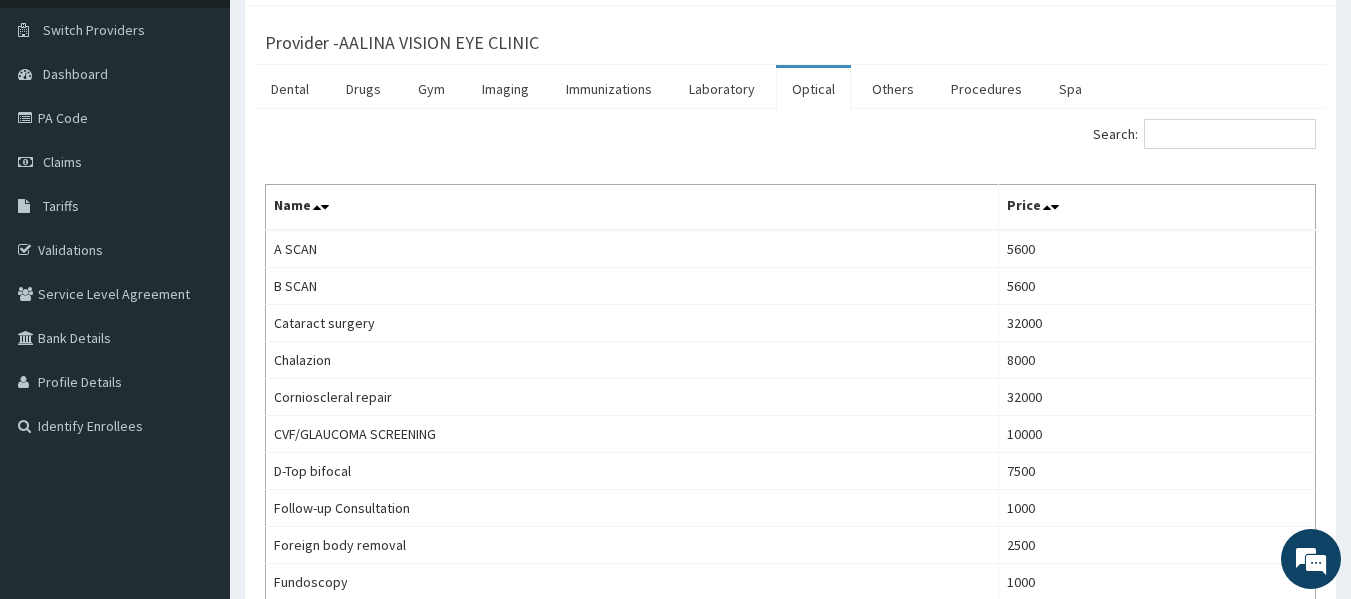 scroll, scrollTop: 0, scrollLeft: 0, axis: both 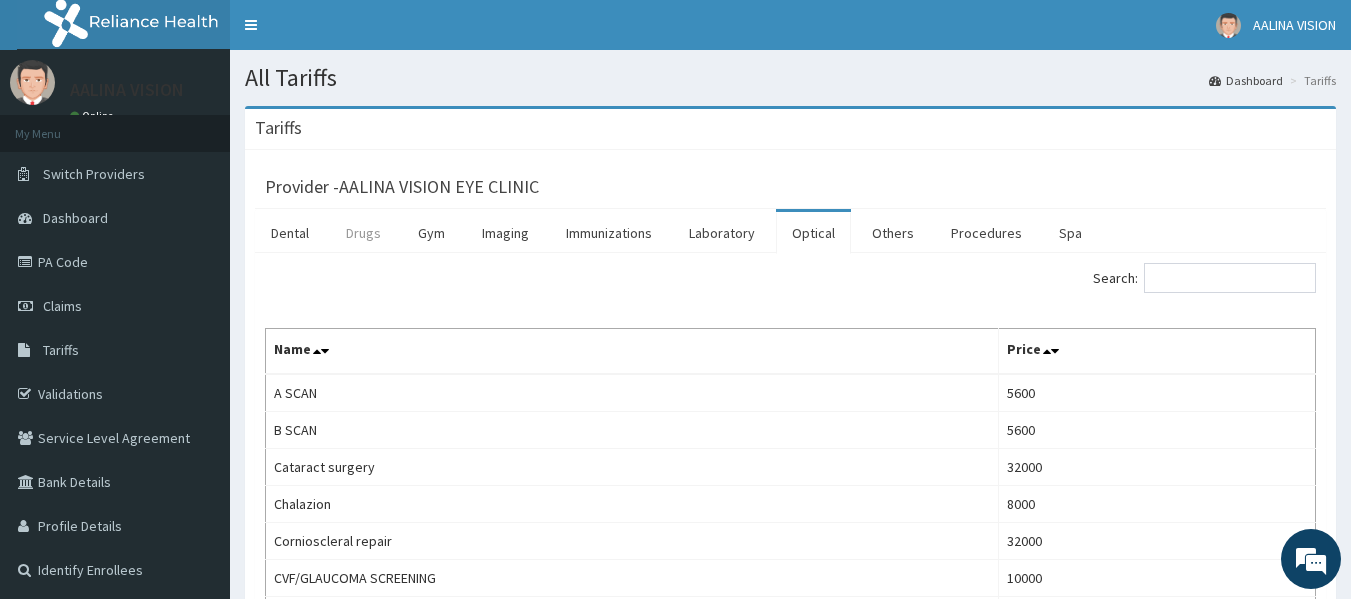 click on "Drugs" at bounding box center [363, 233] 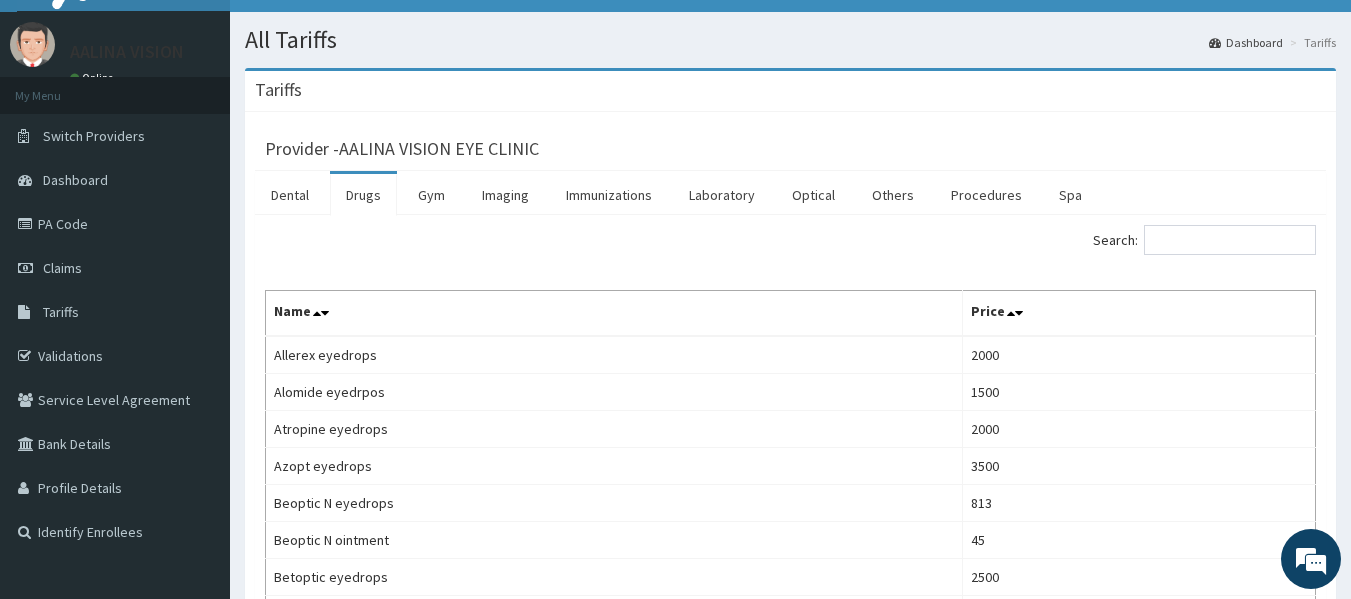 scroll, scrollTop: 0, scrollLeft: 0, axis: both 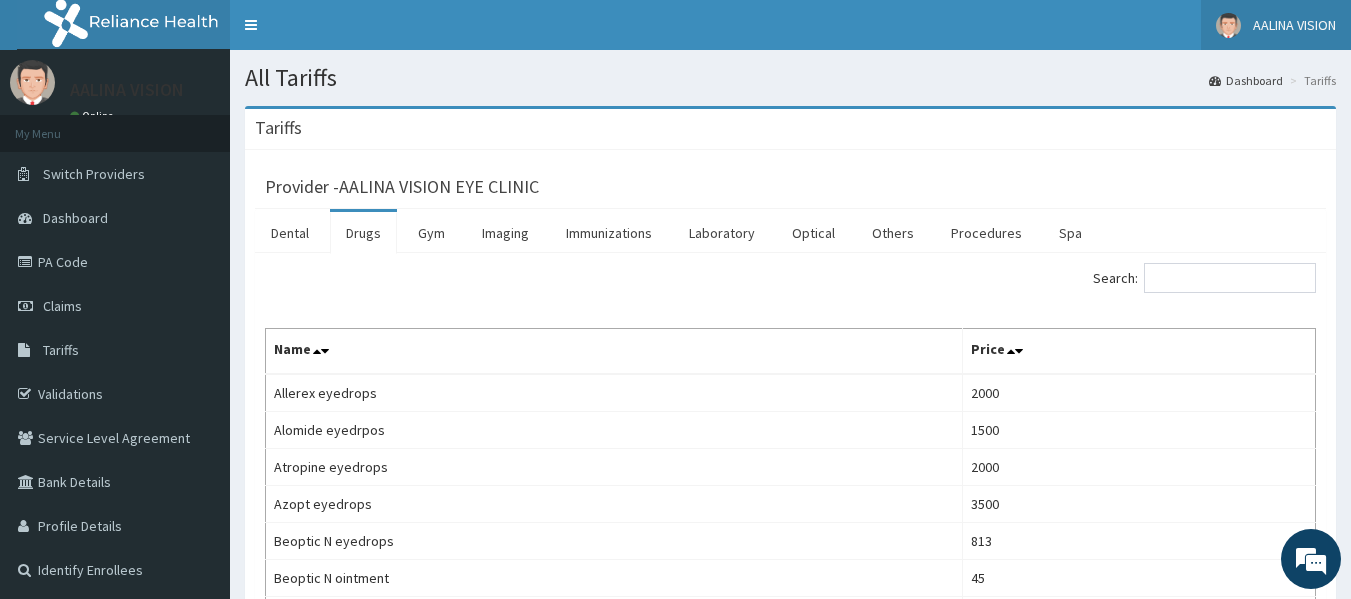 click on "AALINA VISION" at bounding box center (1294, 25) 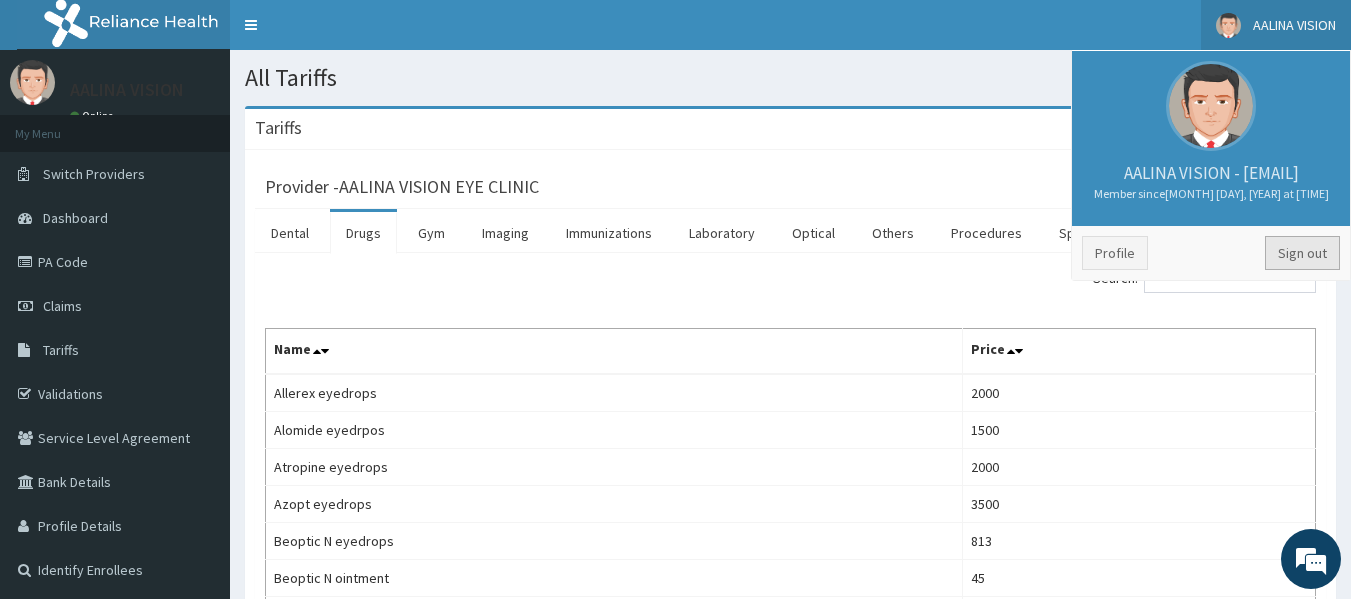 click on "Sign out" at bounding box center [1302, 253] 